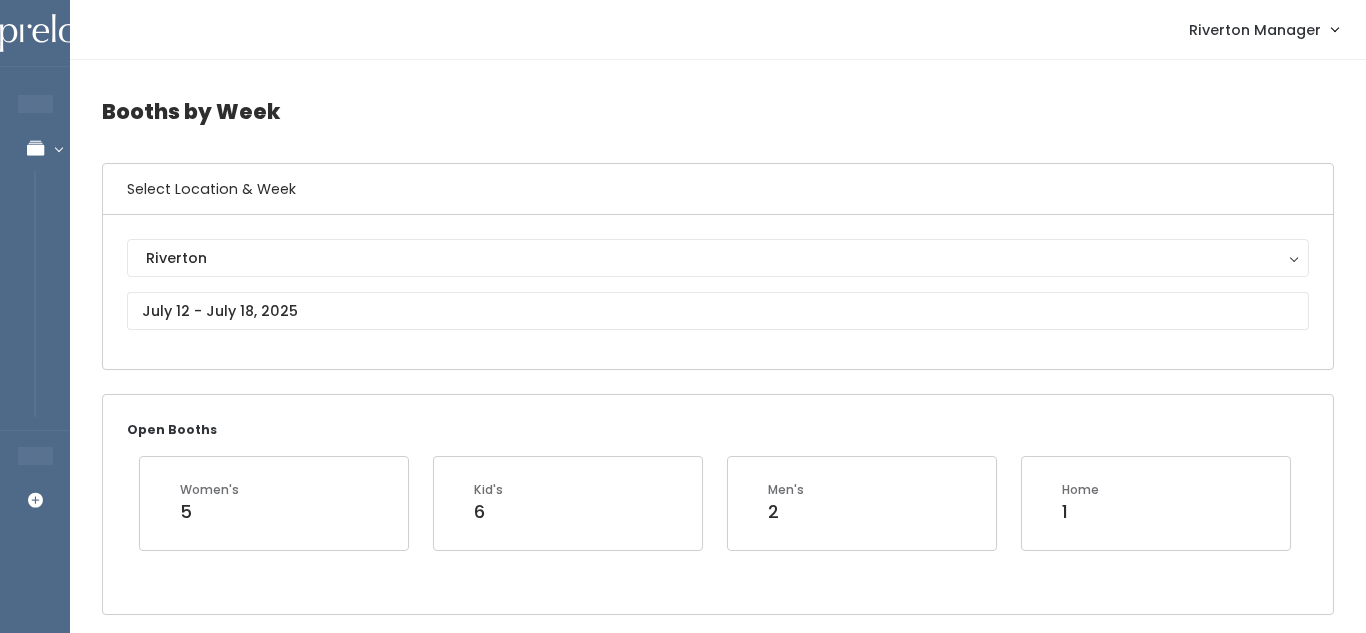 scroll, scrollTop: 536, scrollLeft: 0, axis: vertical 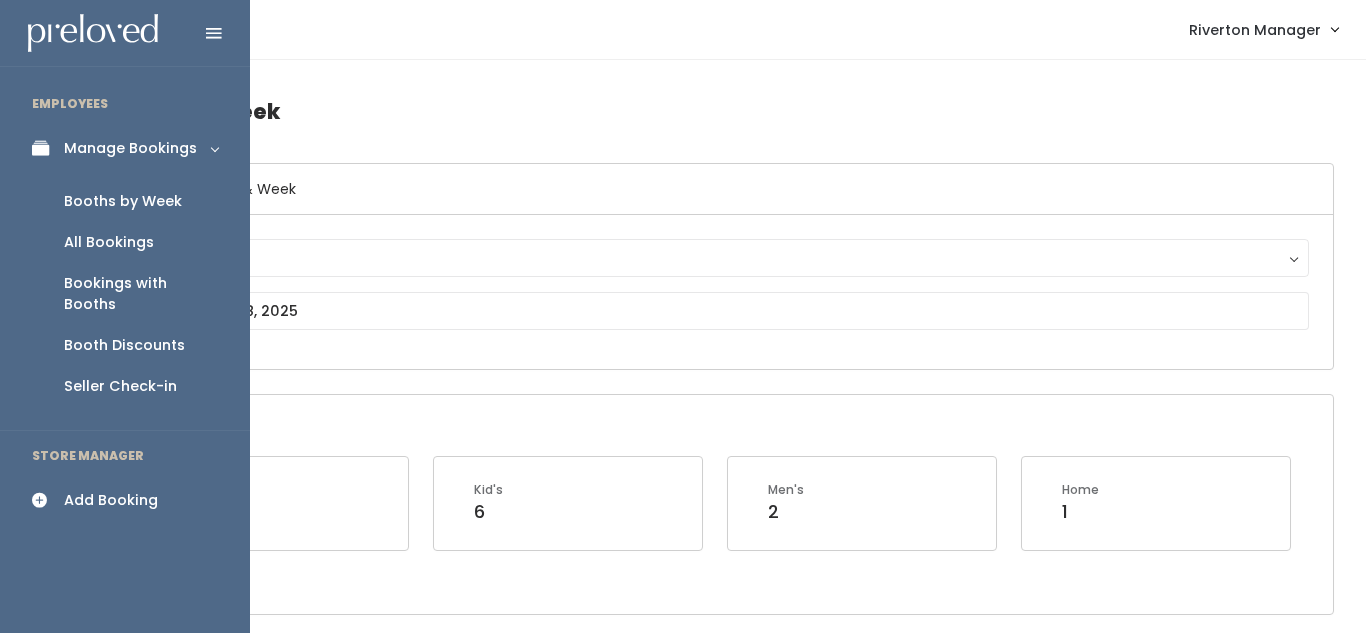 click on "Add Booking" at bounding box center (111, 500) 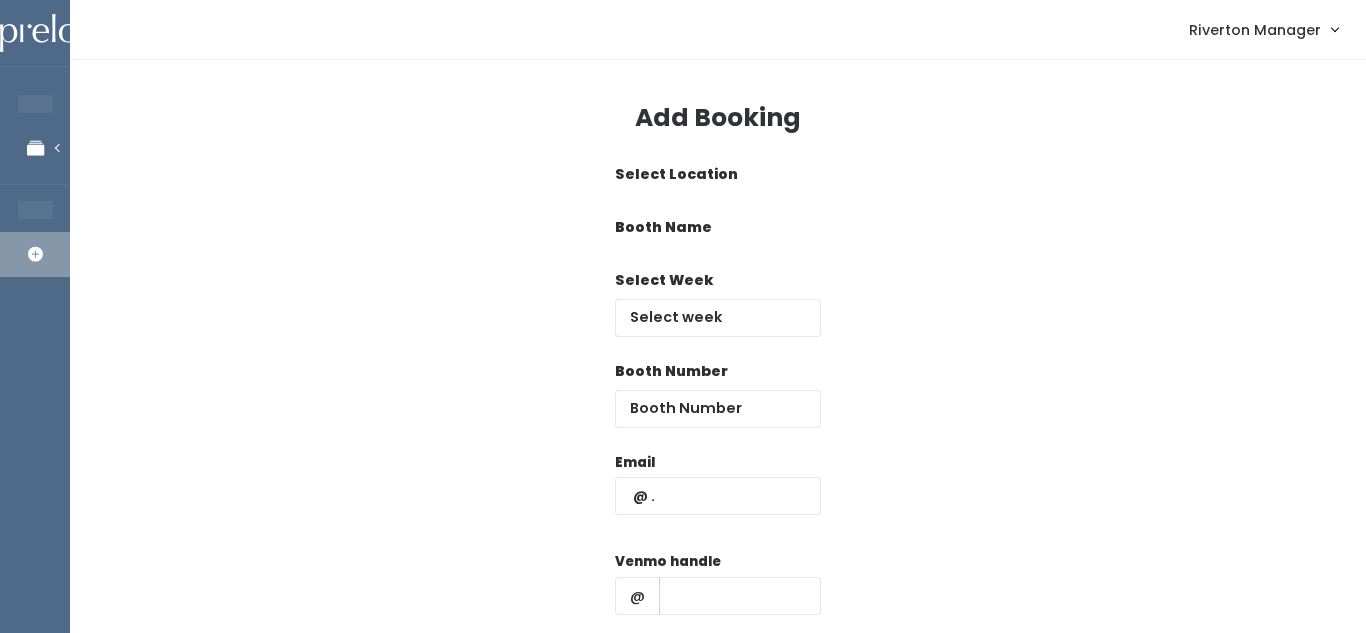 scroll, scrollTop: 0, scrollLeft: 0, axis: both 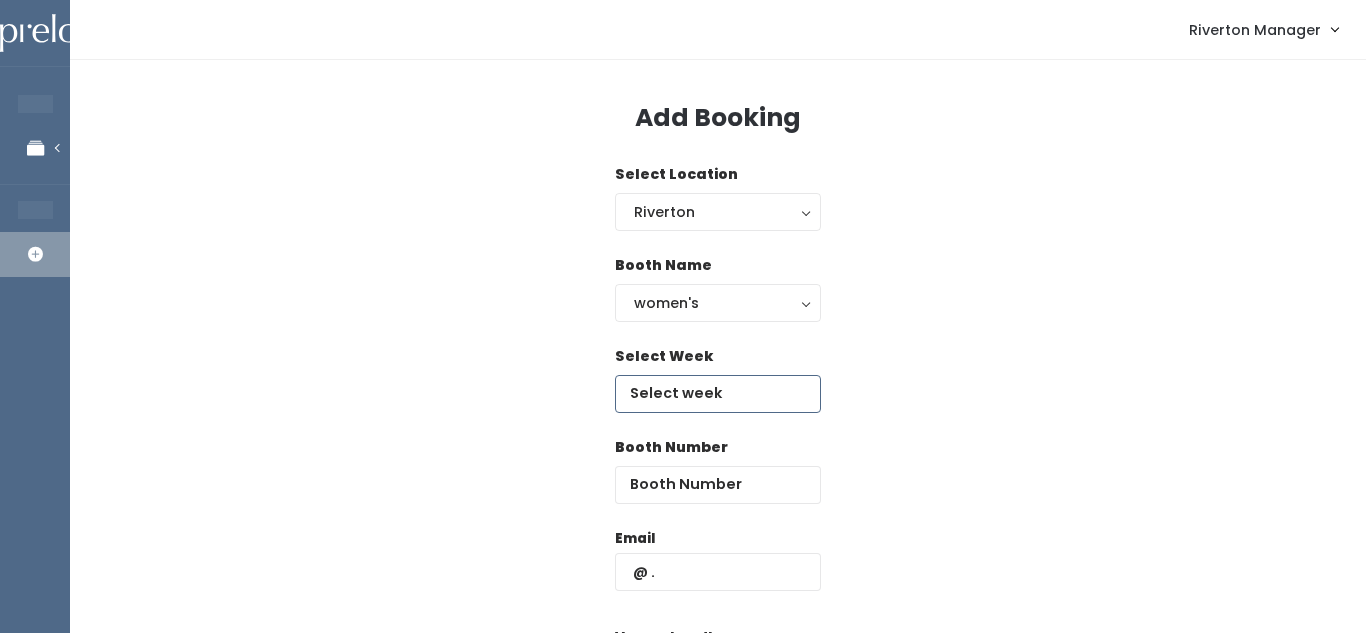 click at bounding box center [718, 394] 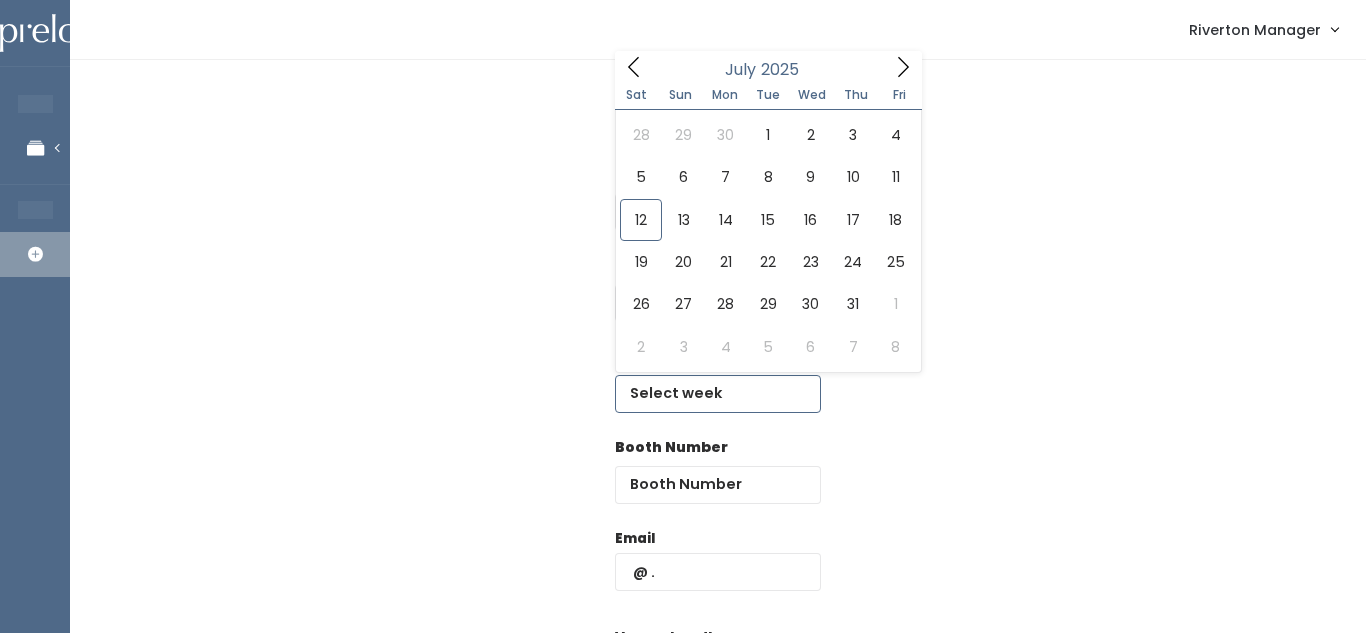 click at bounding box center (718, 394) 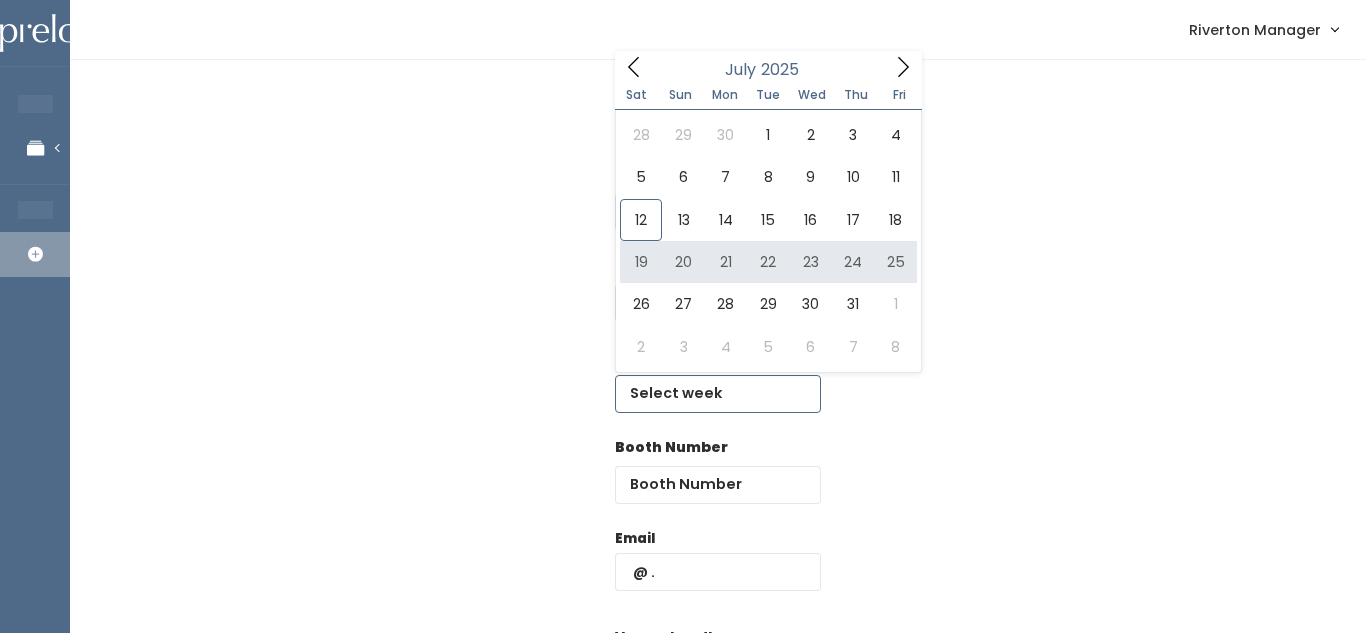 type on "July 19 to July 25" 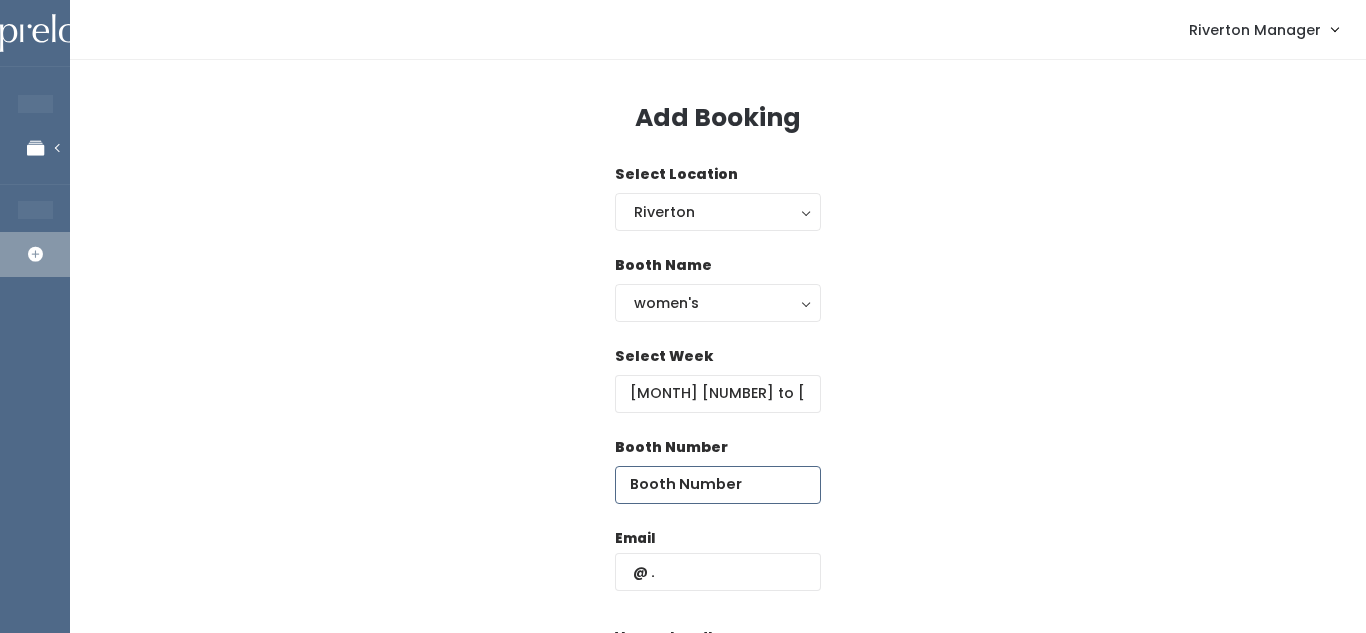click at bounding box center [718, 485] 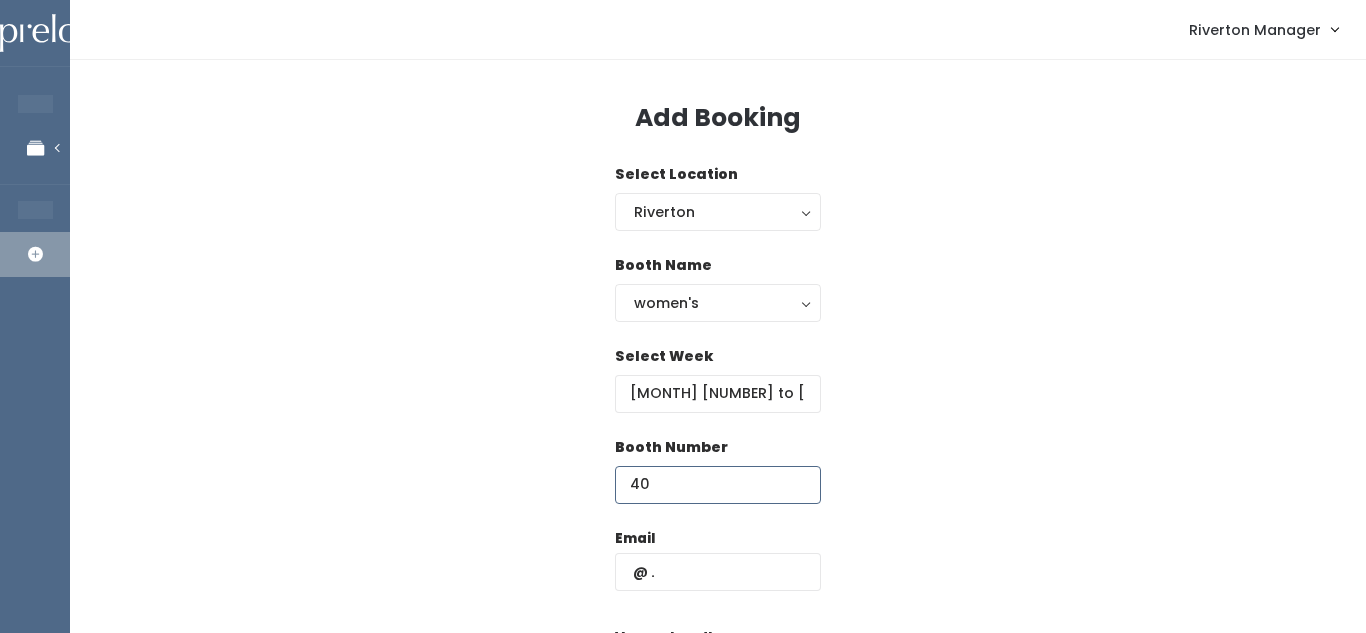 type on "40" 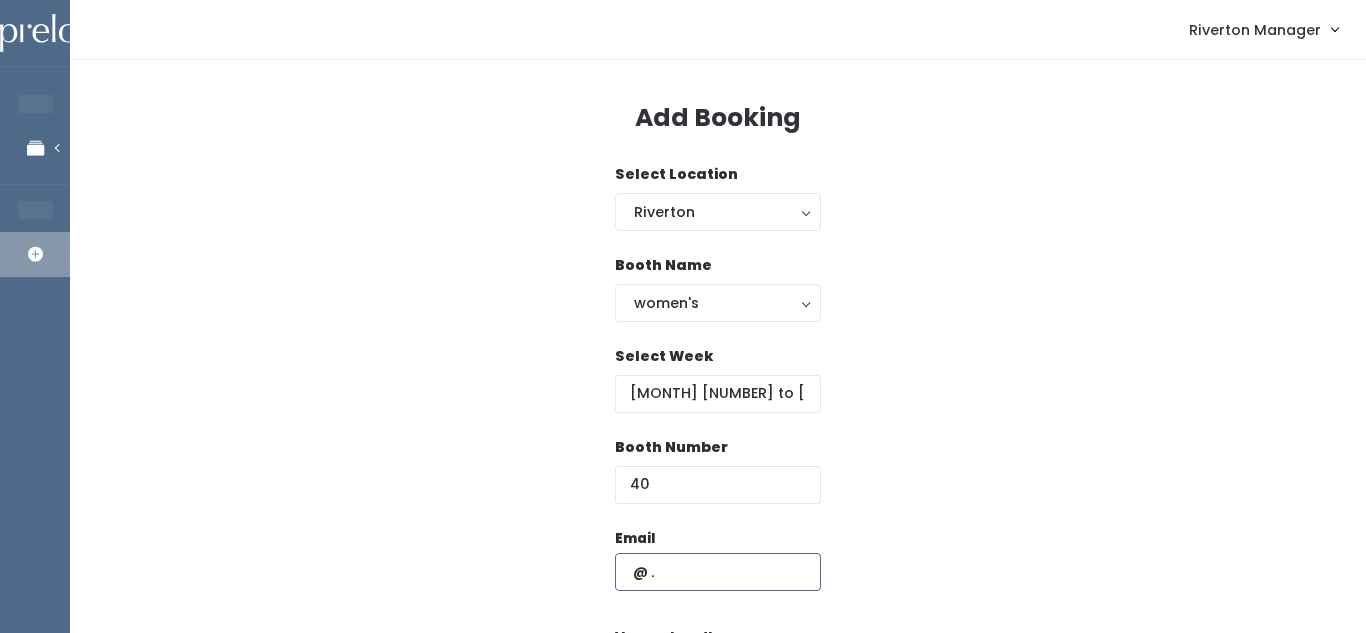 click at bounding box center (718, 572) 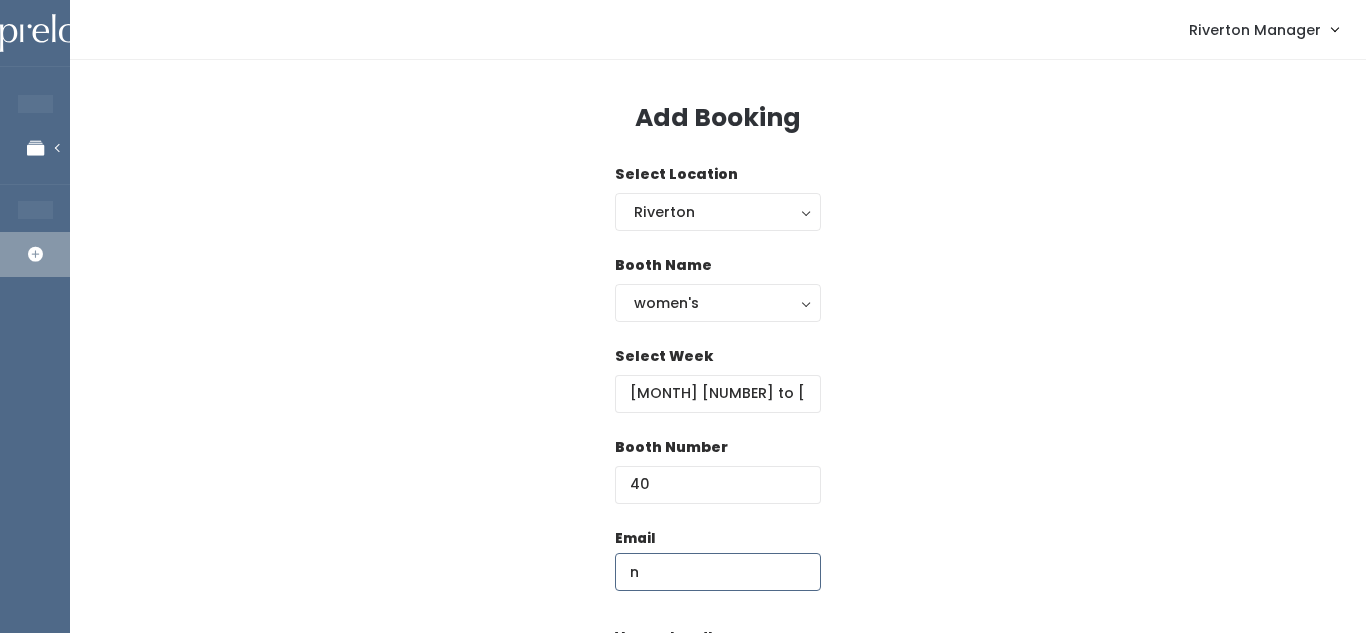 type on "[EMAIL]" 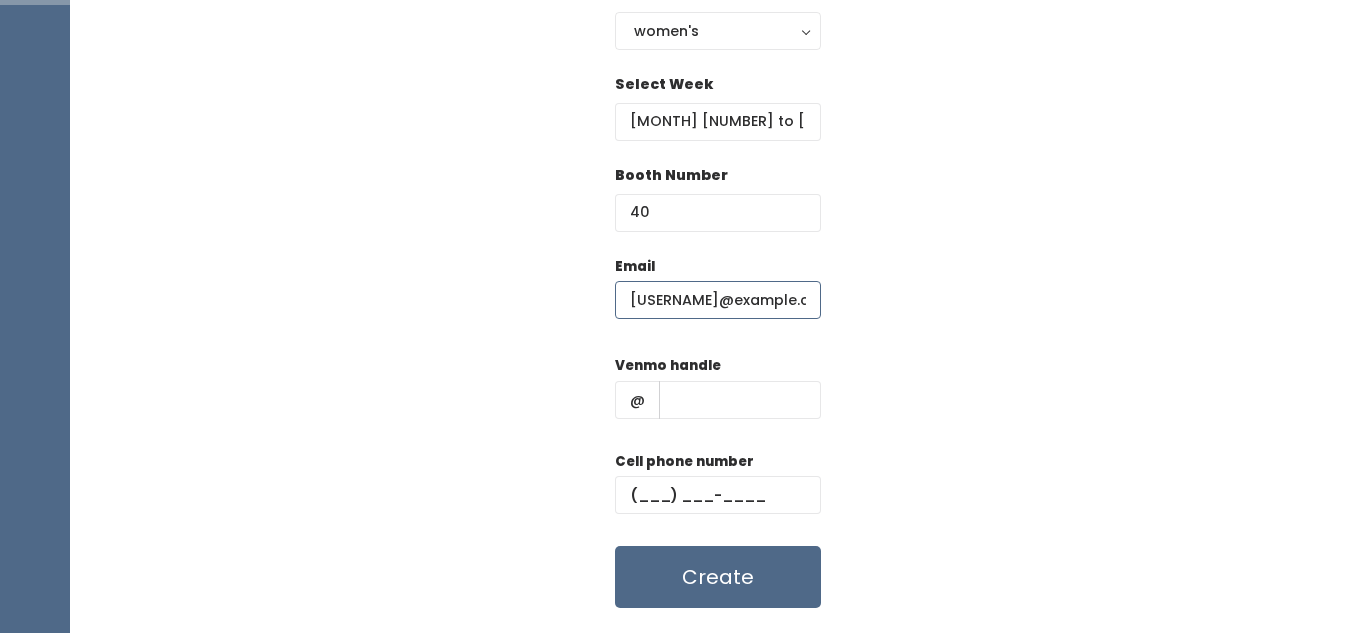 scroll, scrollTop: 273, scrollLeft: 0, axis: vertical 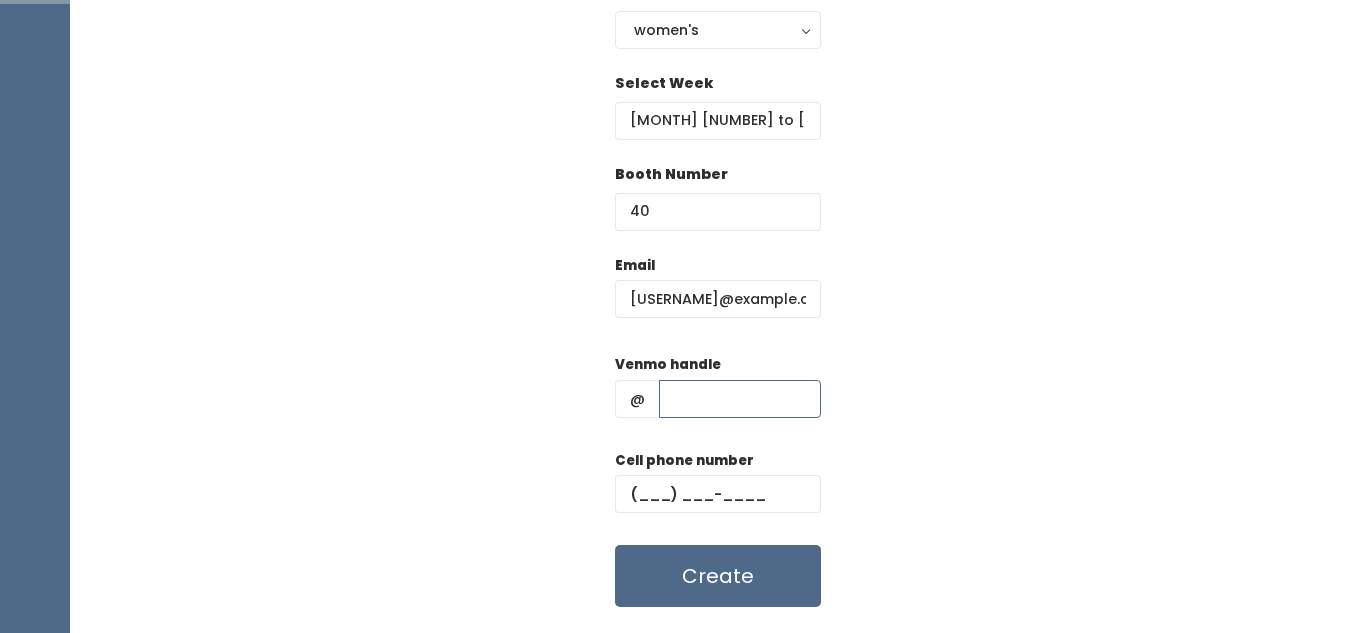 click at bounding box center [740, 399] 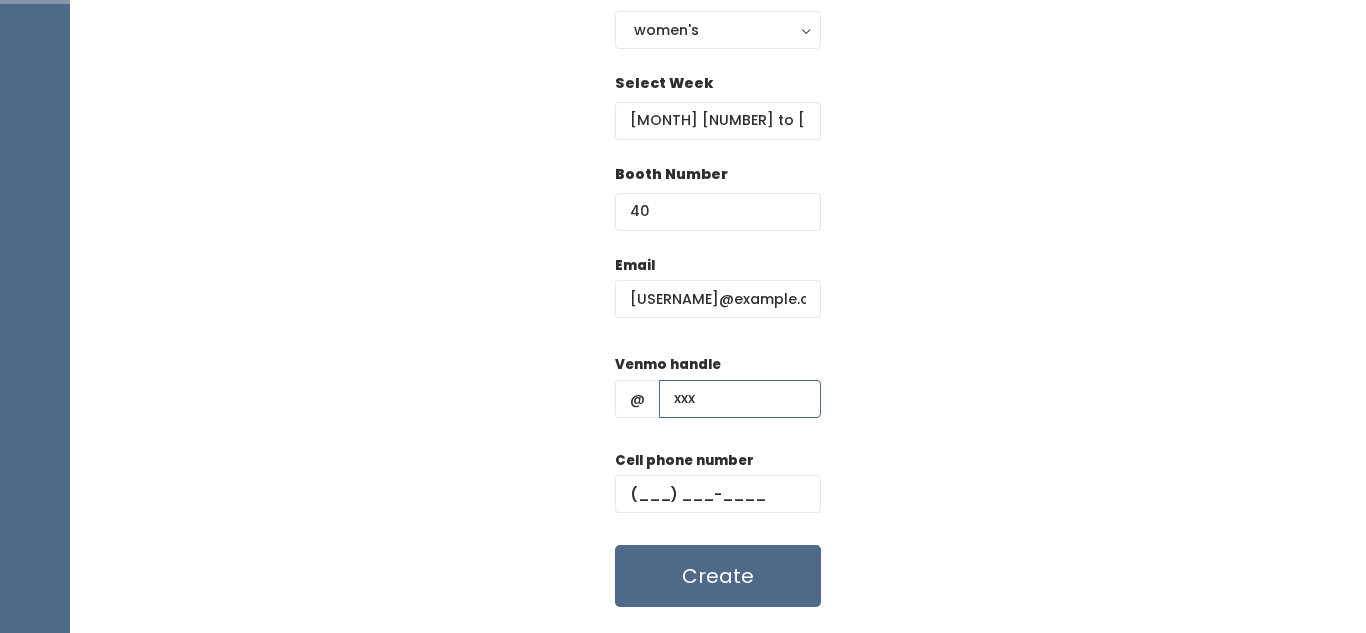 type on "xxx" 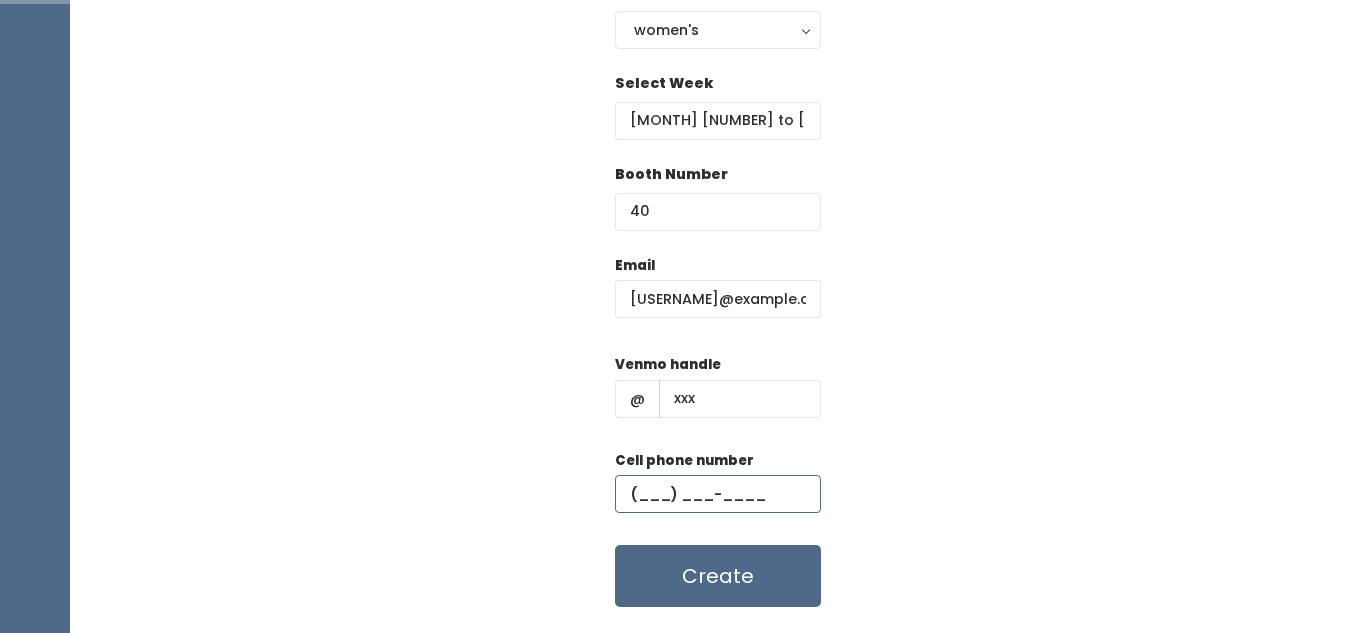 click at bounding box center (718, 494) 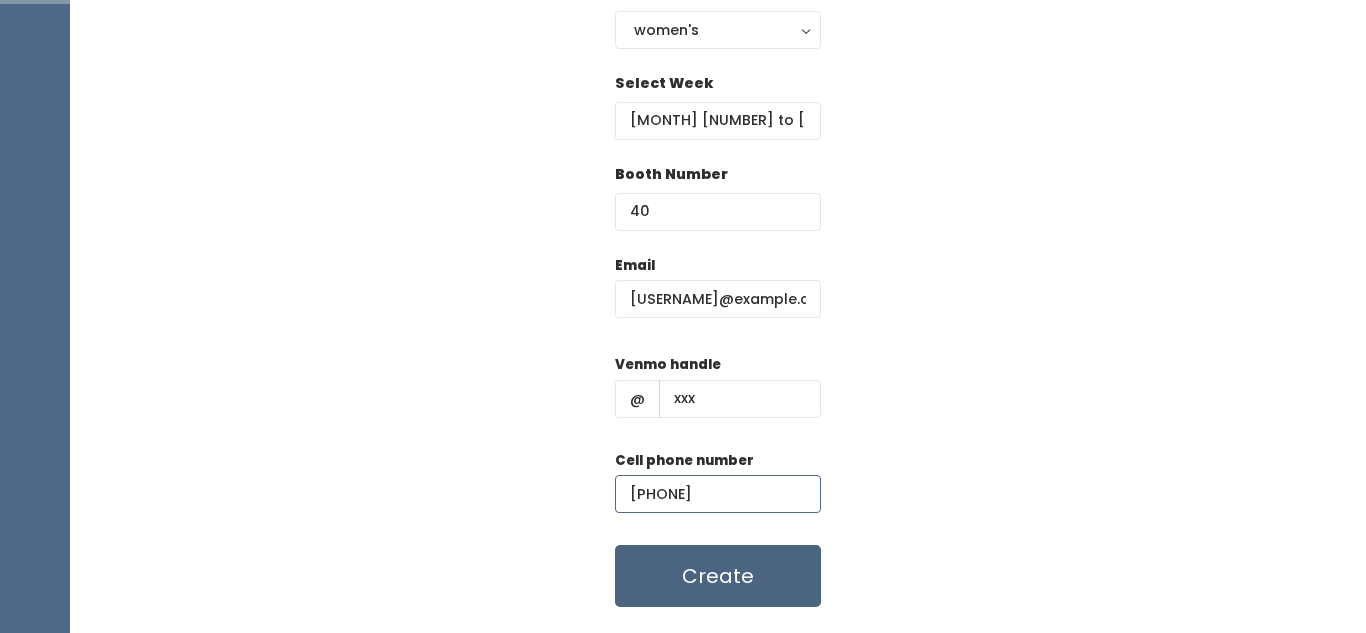 type on "(111) 111-1111" 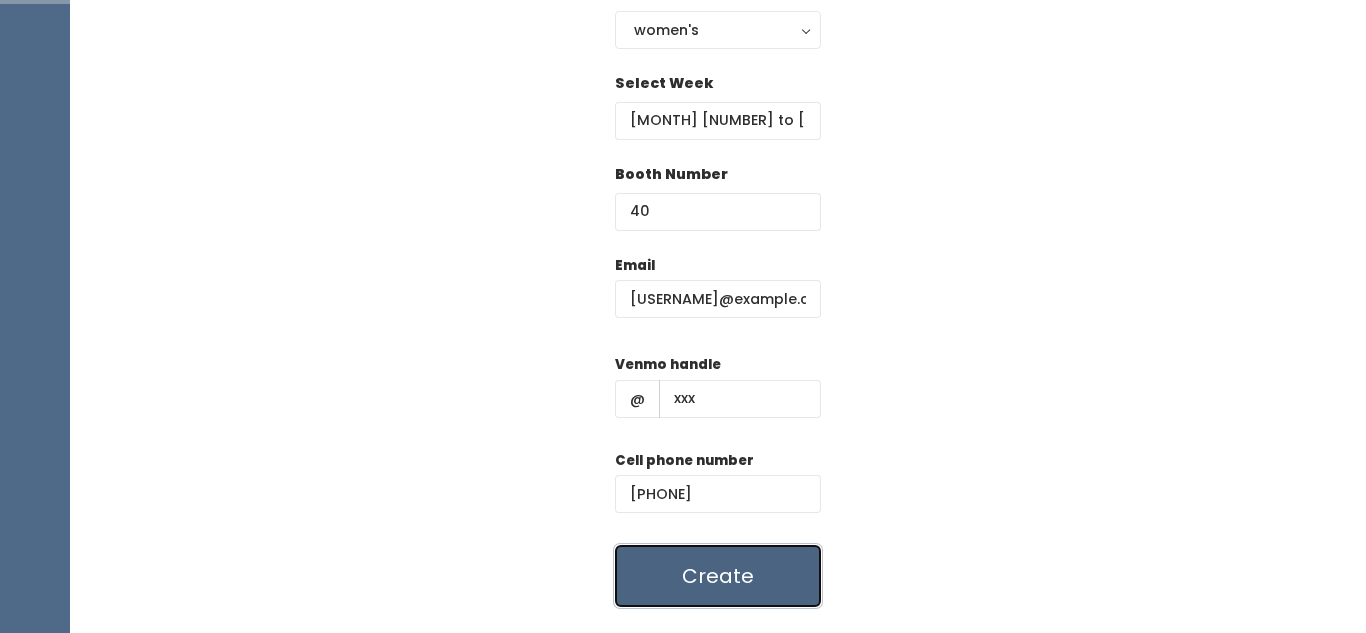 click on "Create" at bounding box center (718, 576) 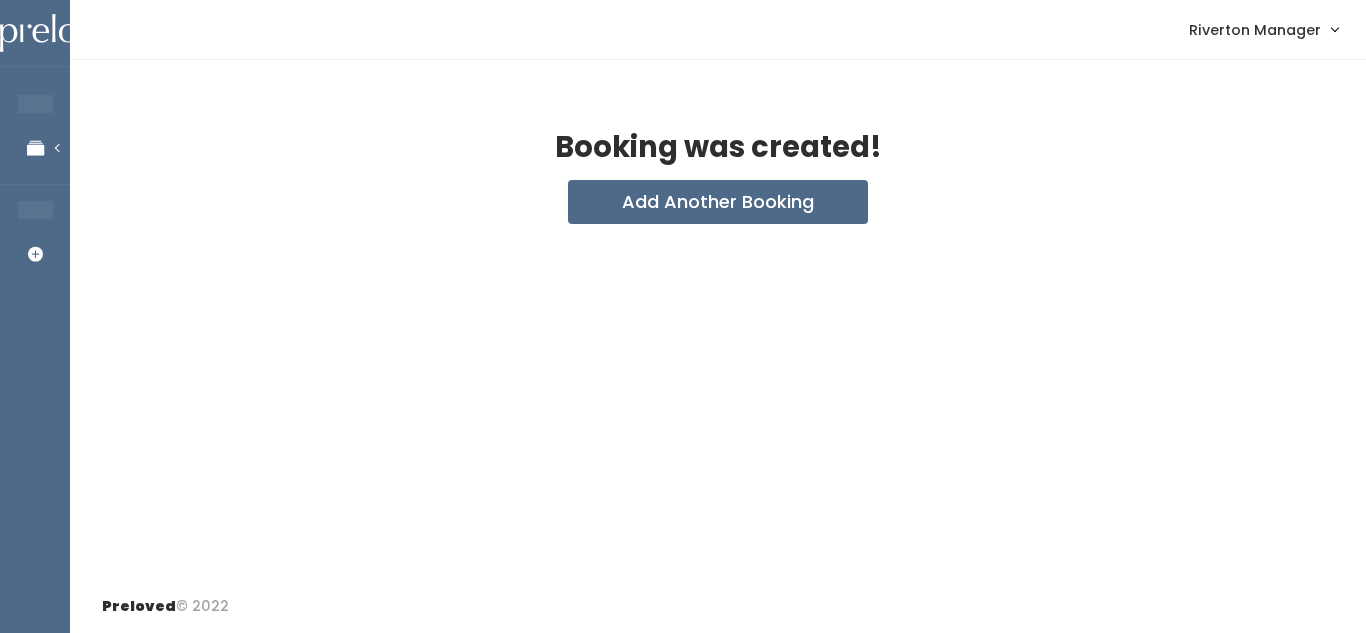 scroll, scrollTop: 0, scrollLeft: 0, axis: both 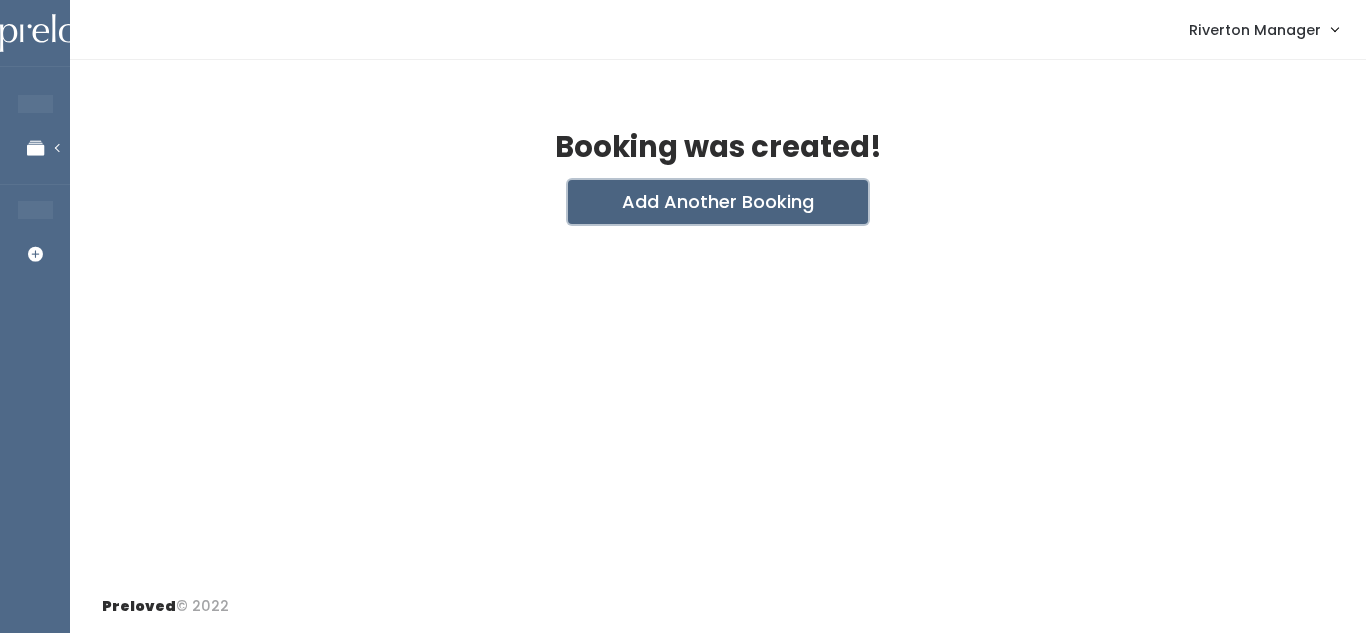 click on "Add Another Booking" at bounding box center (718, 202) 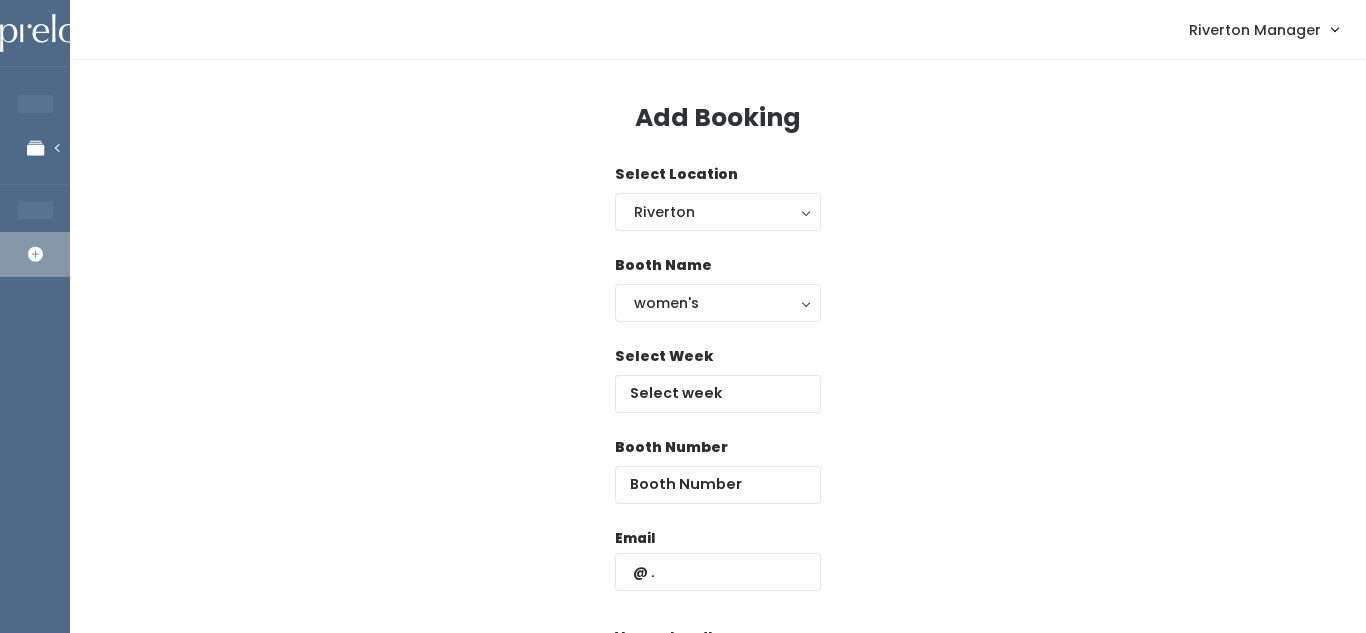 scroll, scrollTop: 0, scrollLeft: 0, axis: both 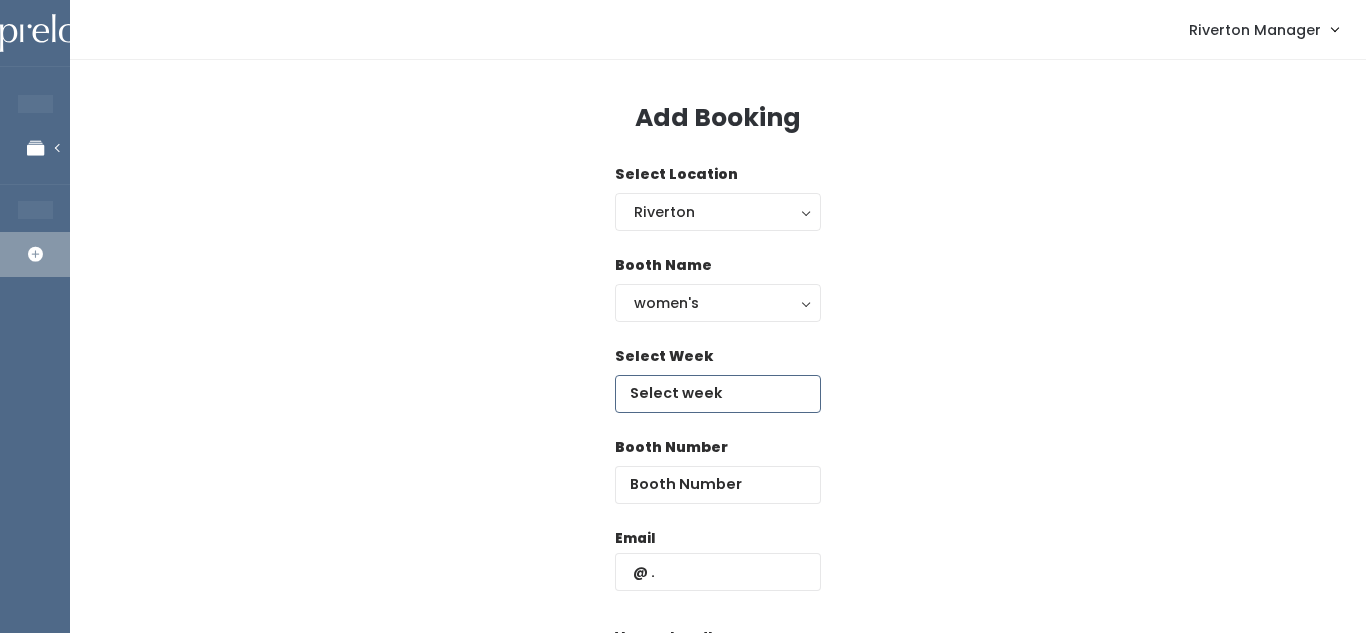 click at bounding box center (718, 394) 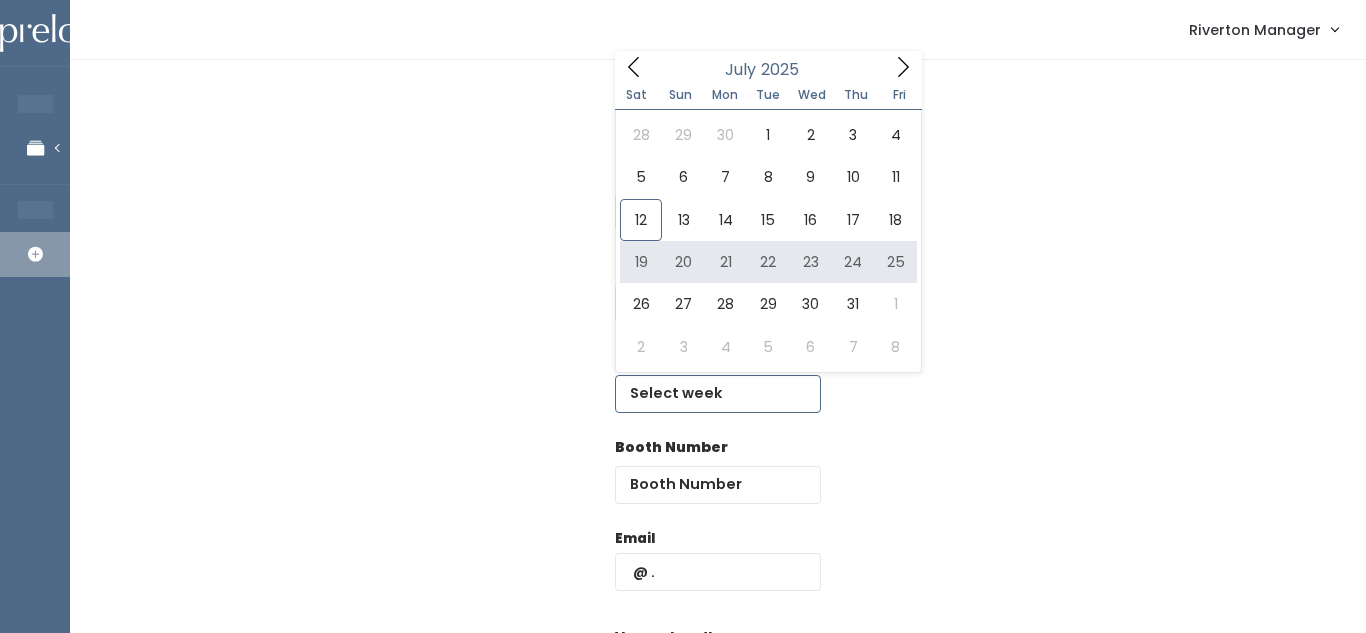 type on "[MONTH] [DAY] to [MONTH] [DAY]" 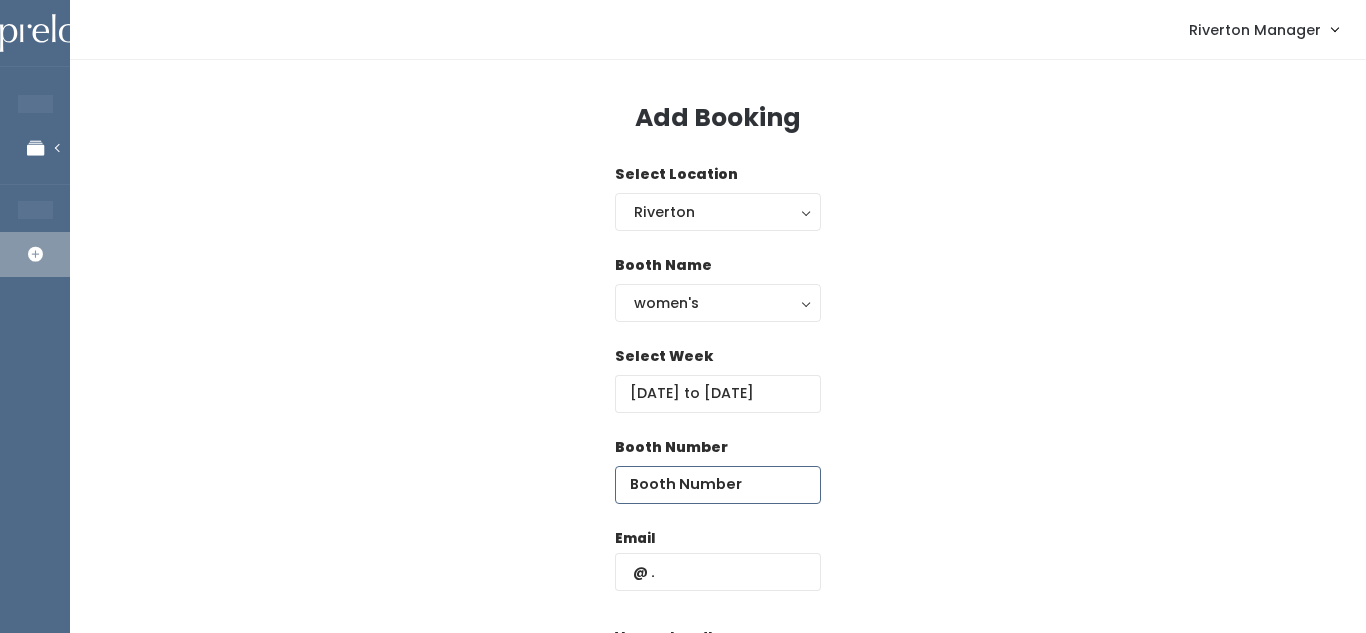 click at bounding box center (718, 485) 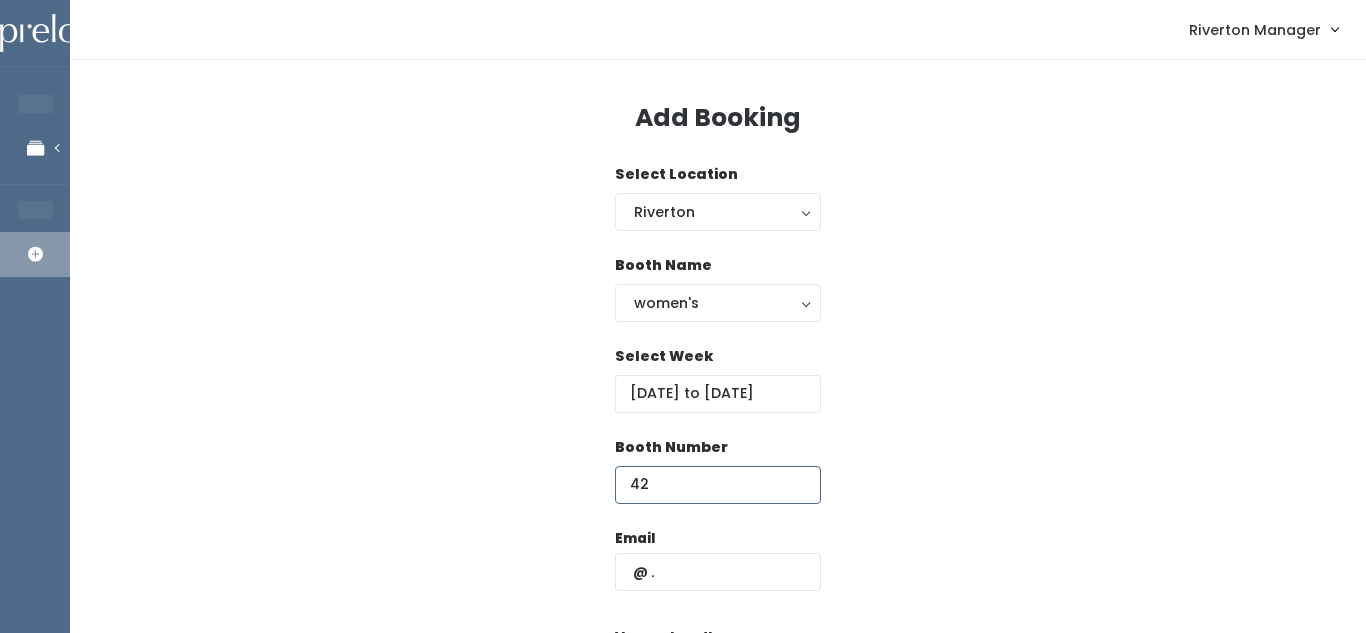 type on "42" 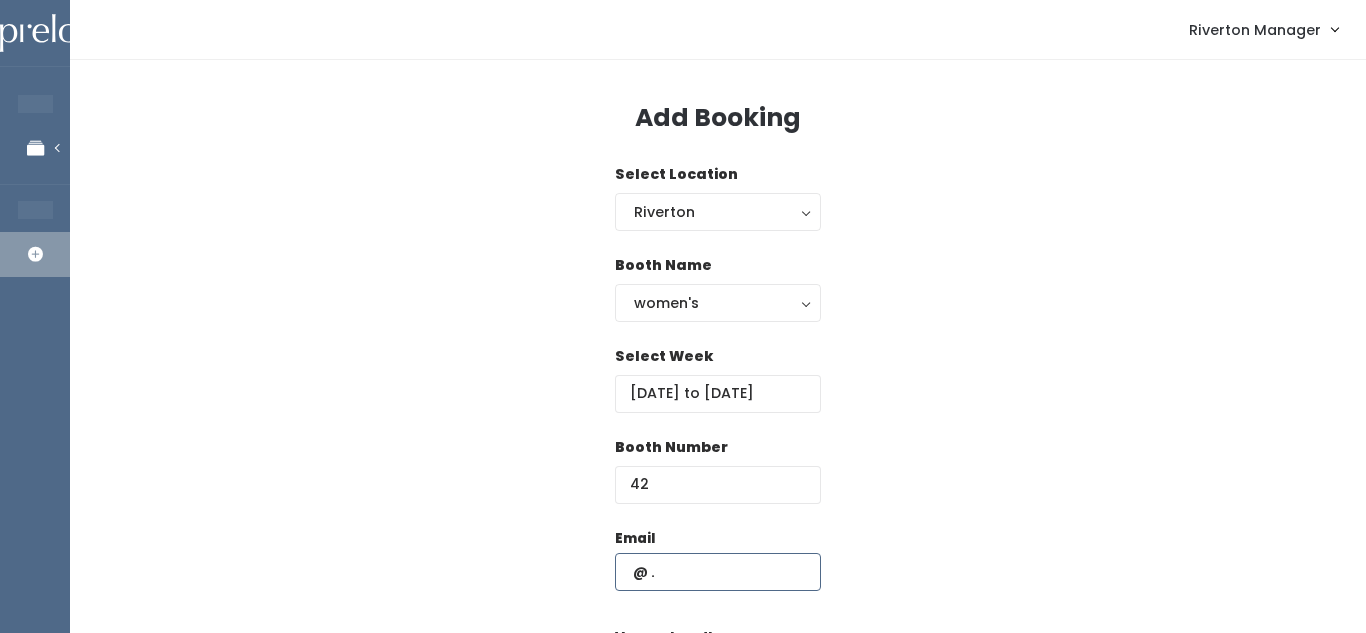 click at bounding box center (718, 572) 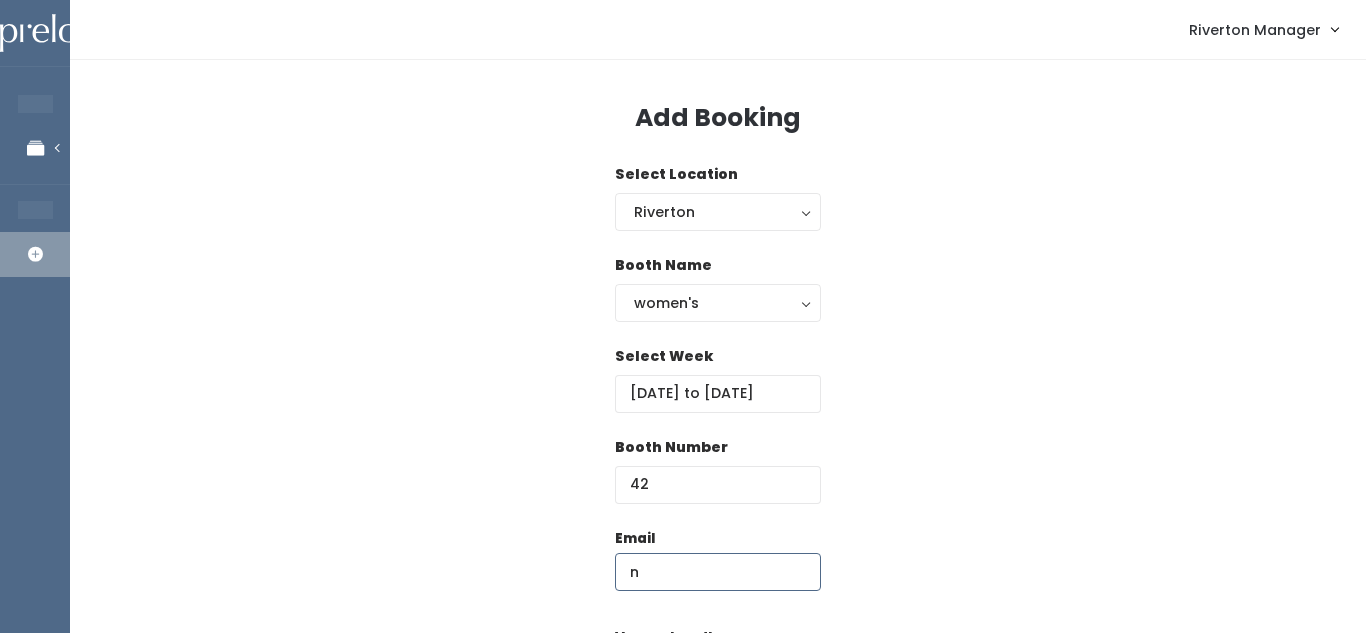 type on "[EMAIL]" 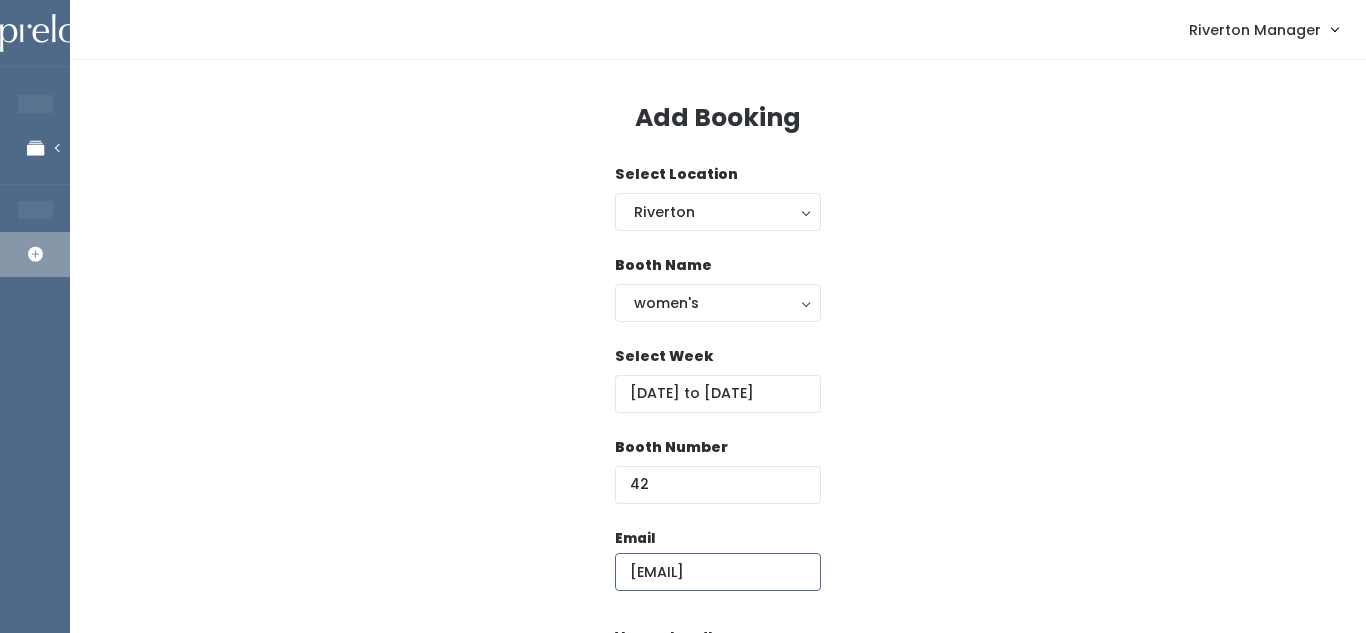 scroll, scrollTop: 324, scrollLeft: 0, axis: vertical 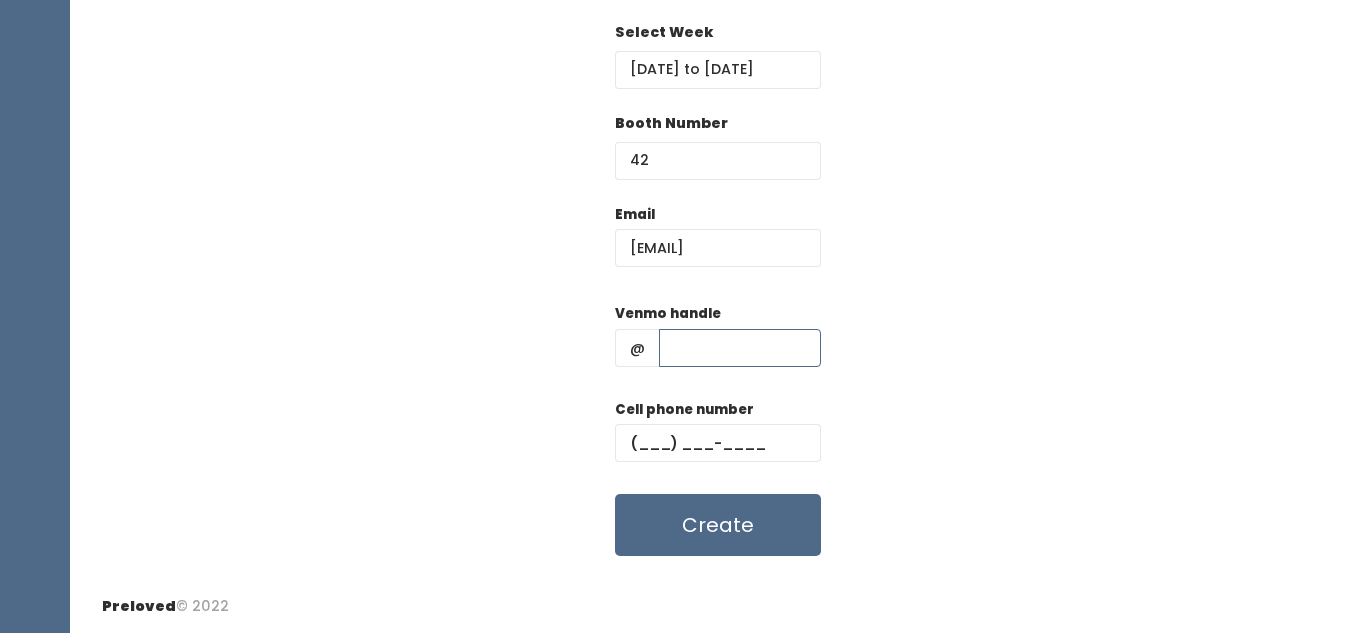 click at bounding box center (740, 348) 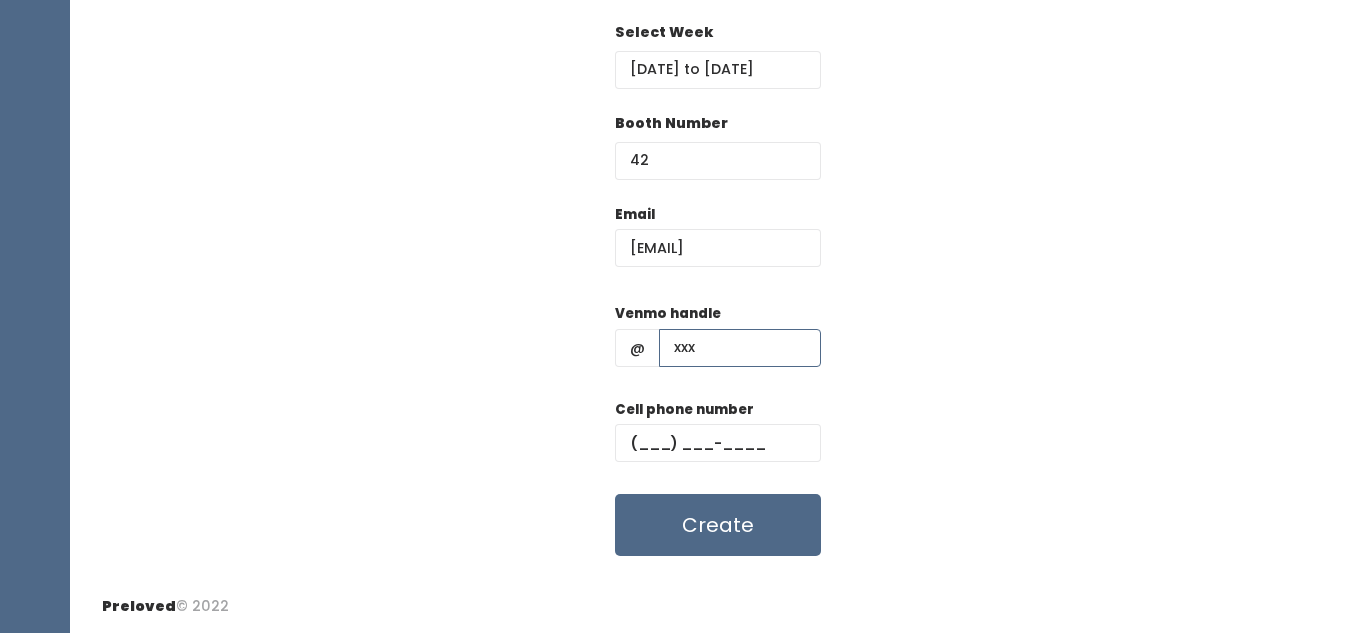 type on "xxx" 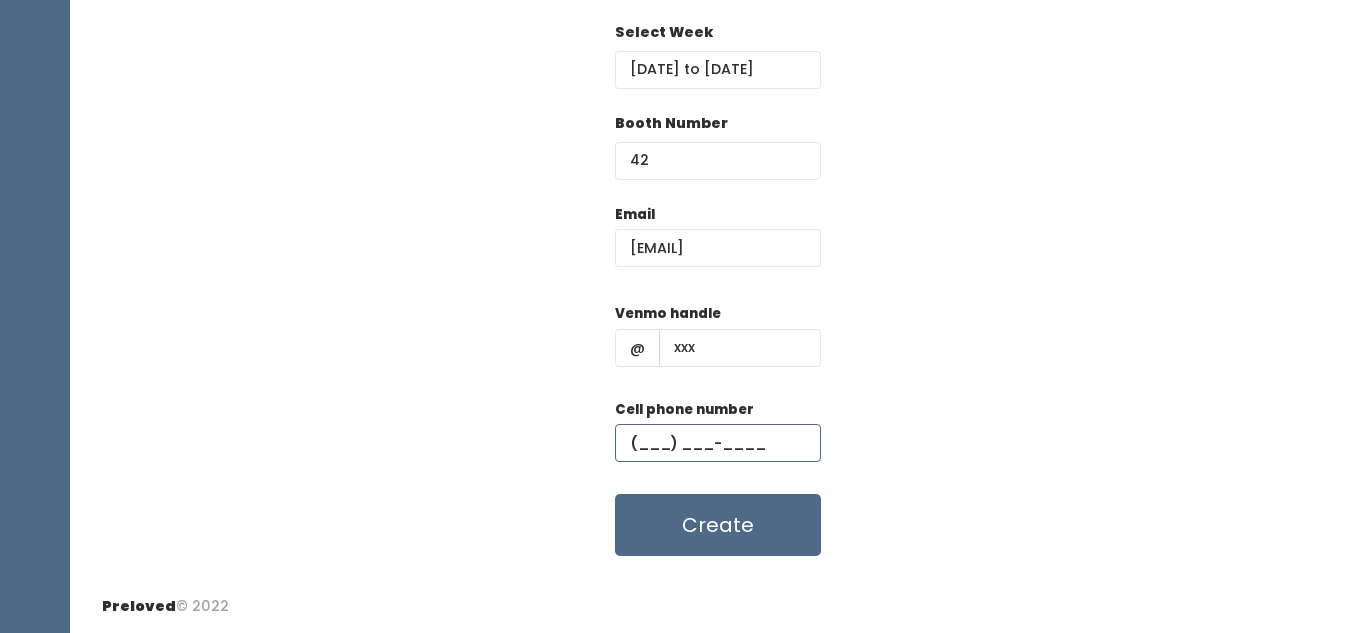 click at bounding box center [718, 443] 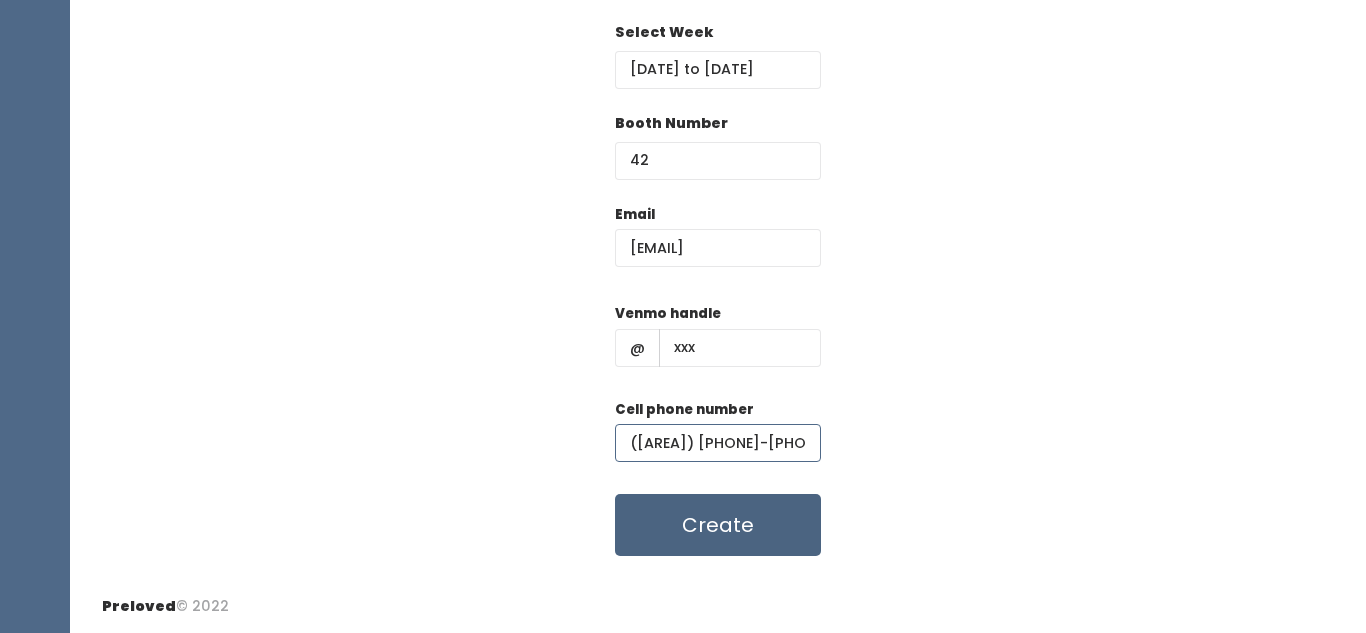 type on "(111) 111-1111" 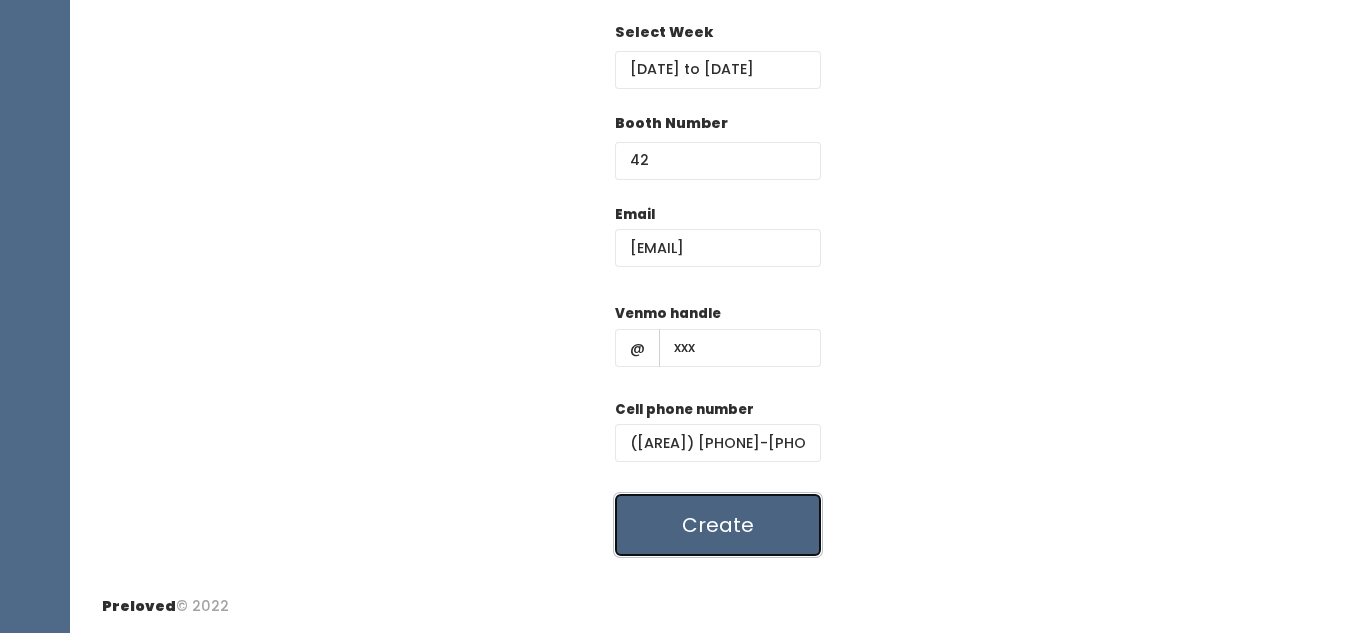 click on "Create" at bounding box center (718, 525) 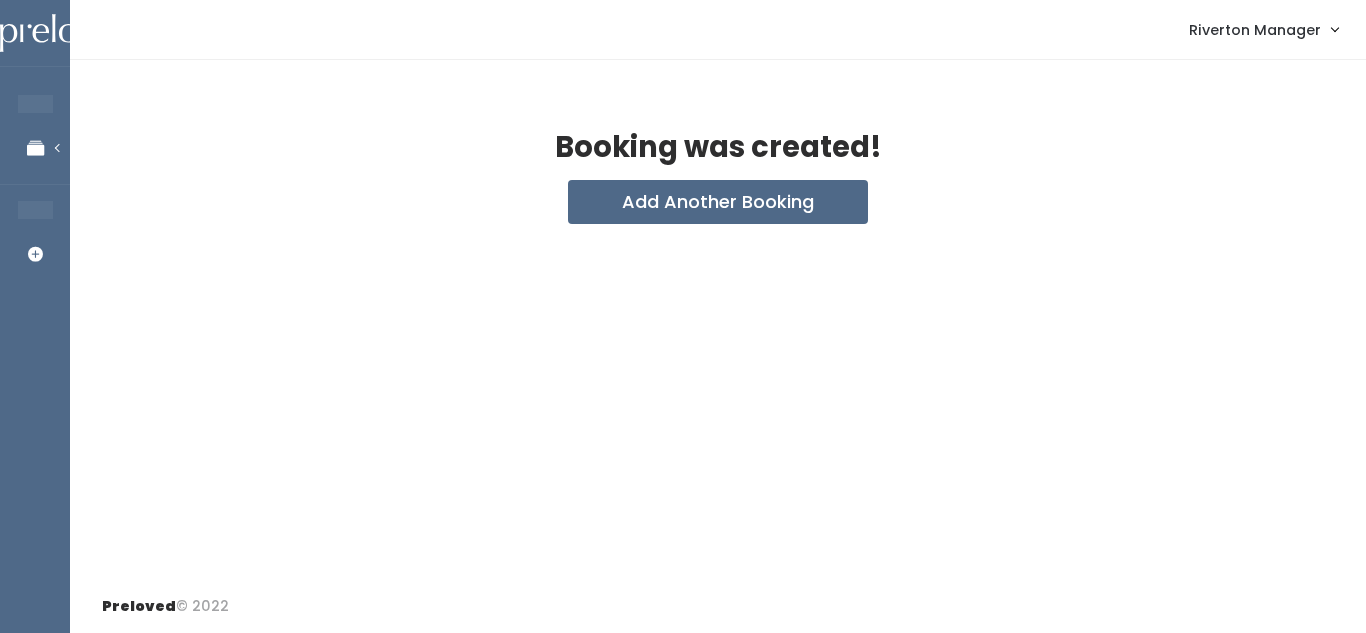 scroll, scrollTop: 0, scrollLeft: 0, axis: both 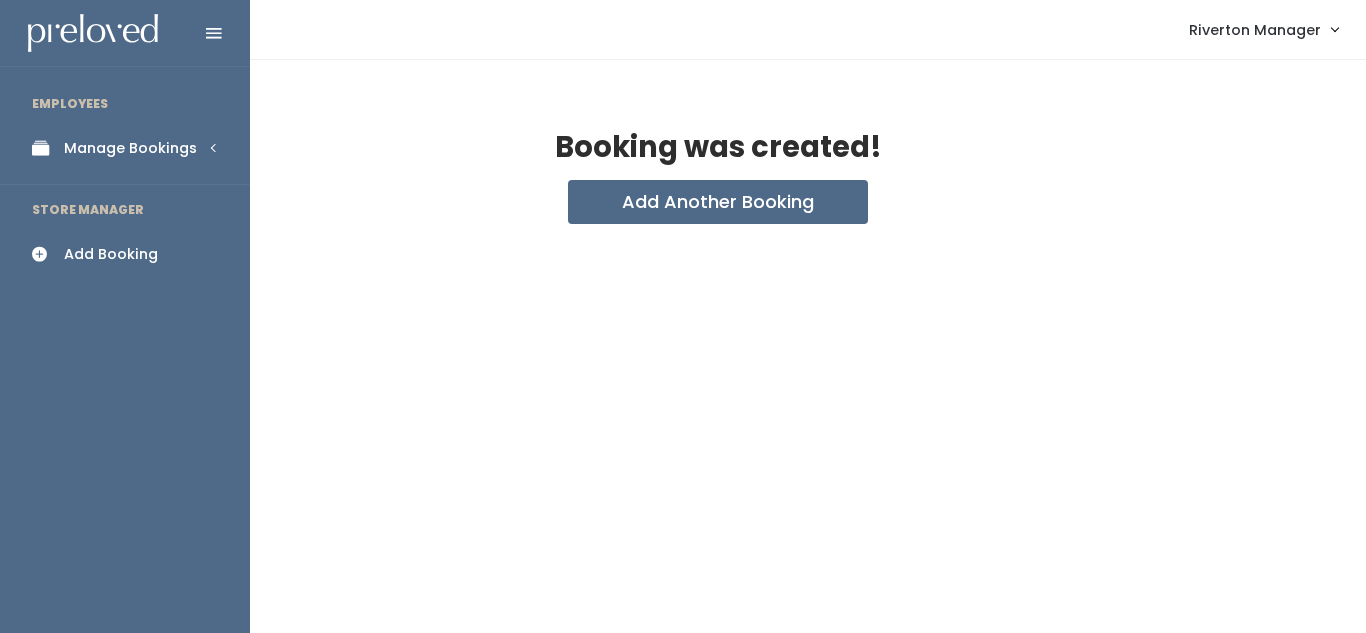 click on "Manage Bookings" at bounding box center [125, 148] 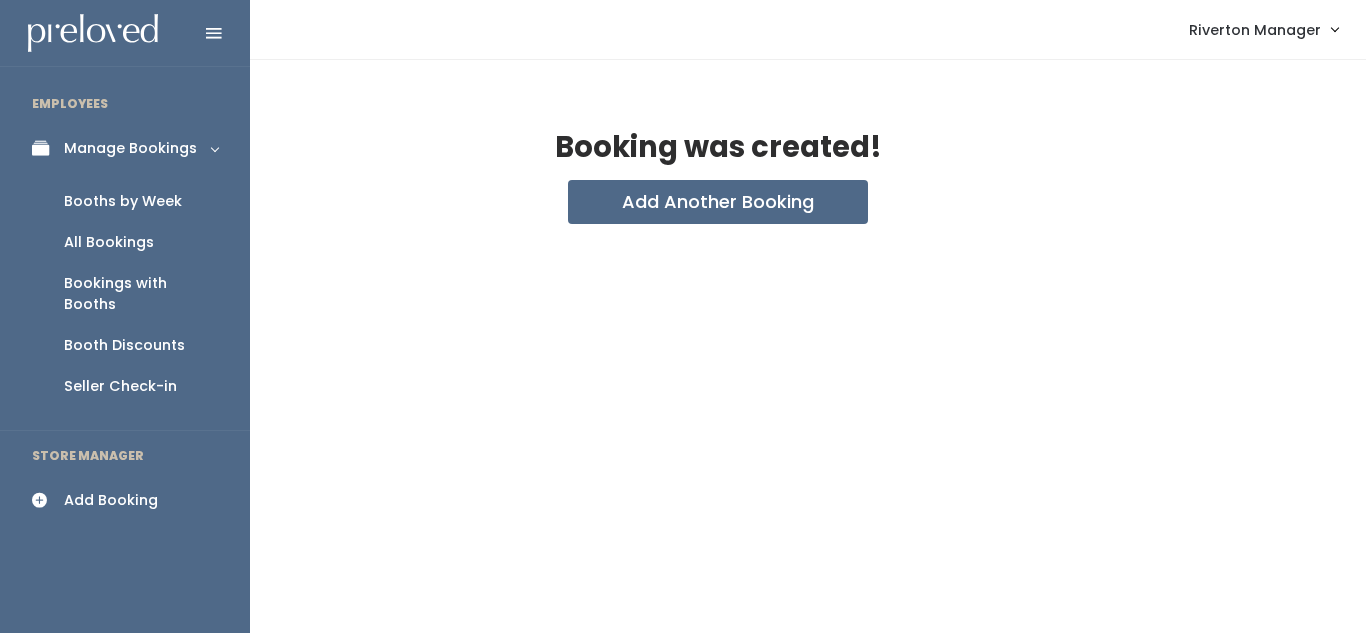 click on "Booths by Week" at bounding box center [123, 201] 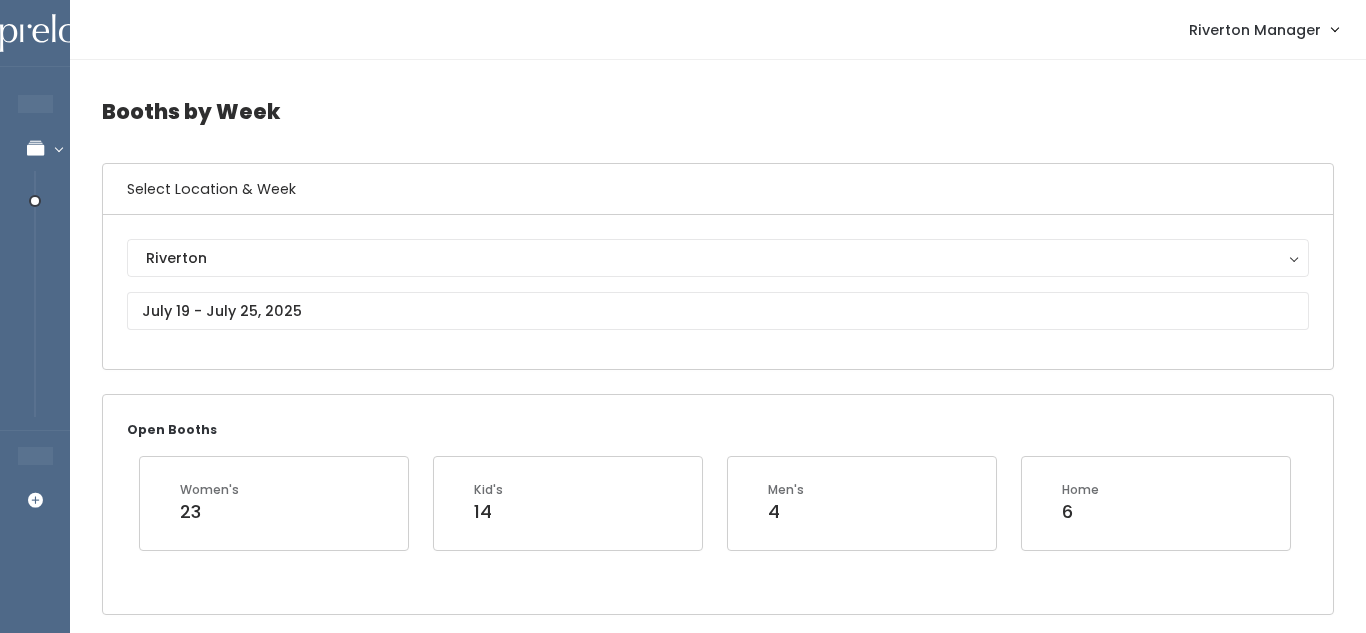 scroll, scrollTop: 0, scrollLeft: 0, axis: both 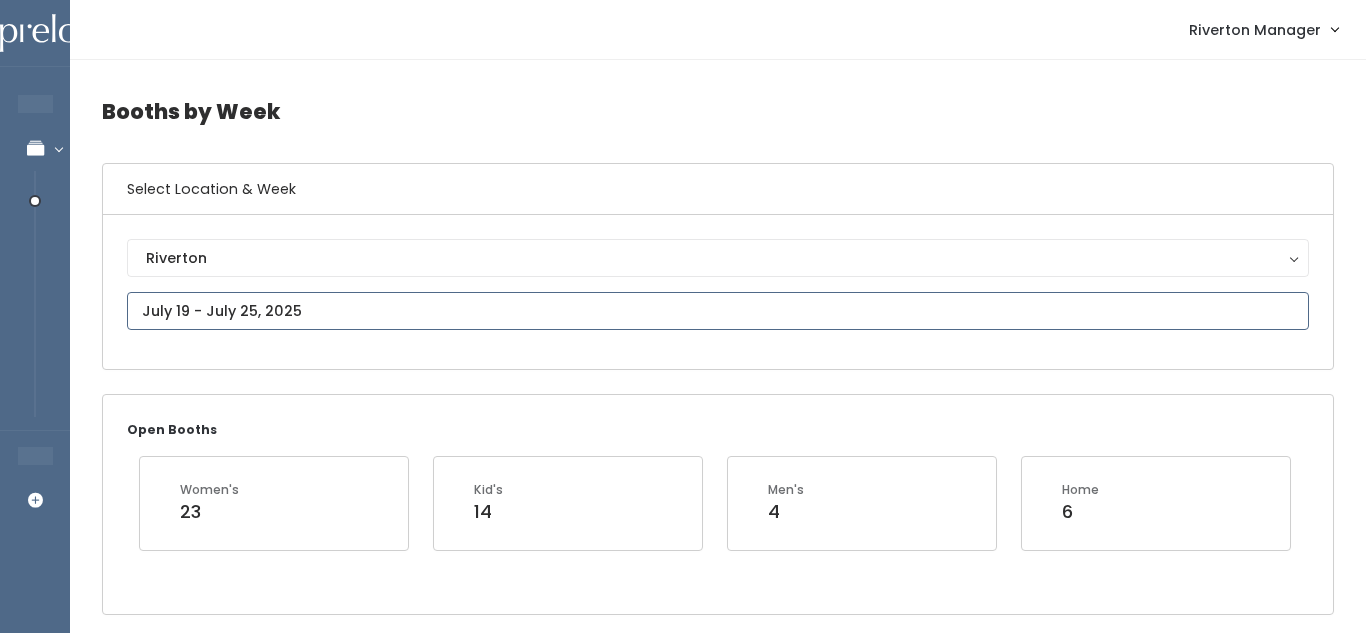 click at bounding box center [718, 311] 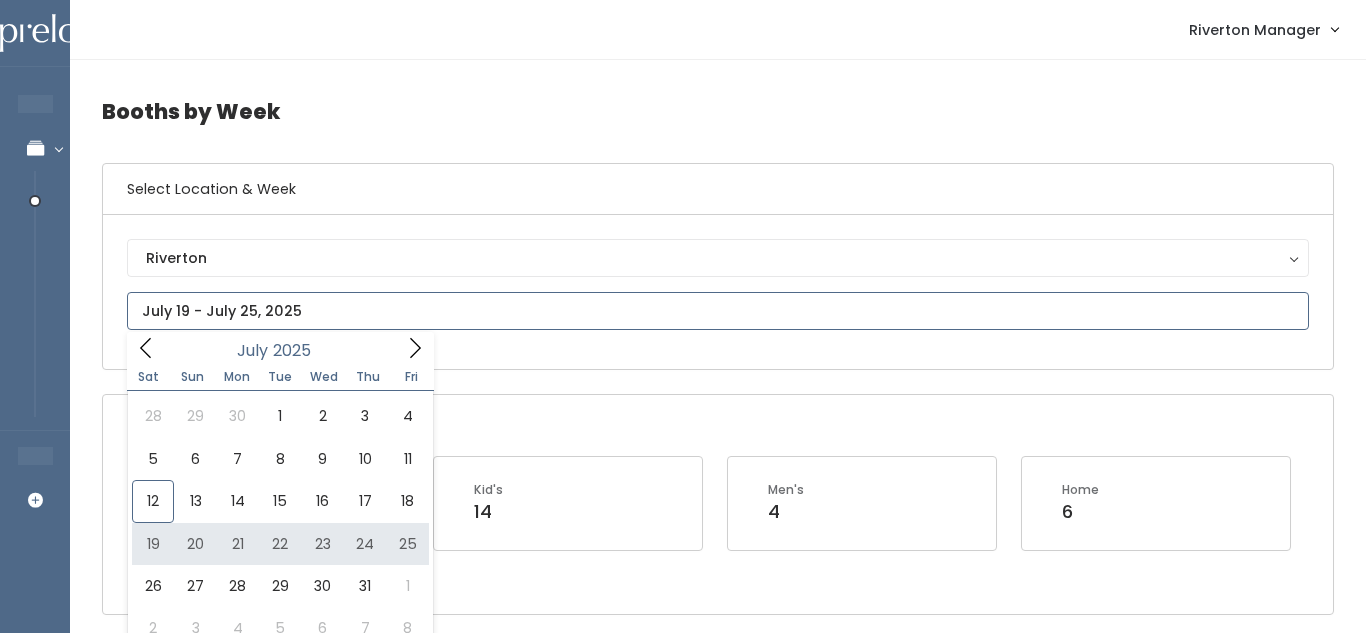 type on "[MONTH] [DAY] to [MONTH] [DAY]" 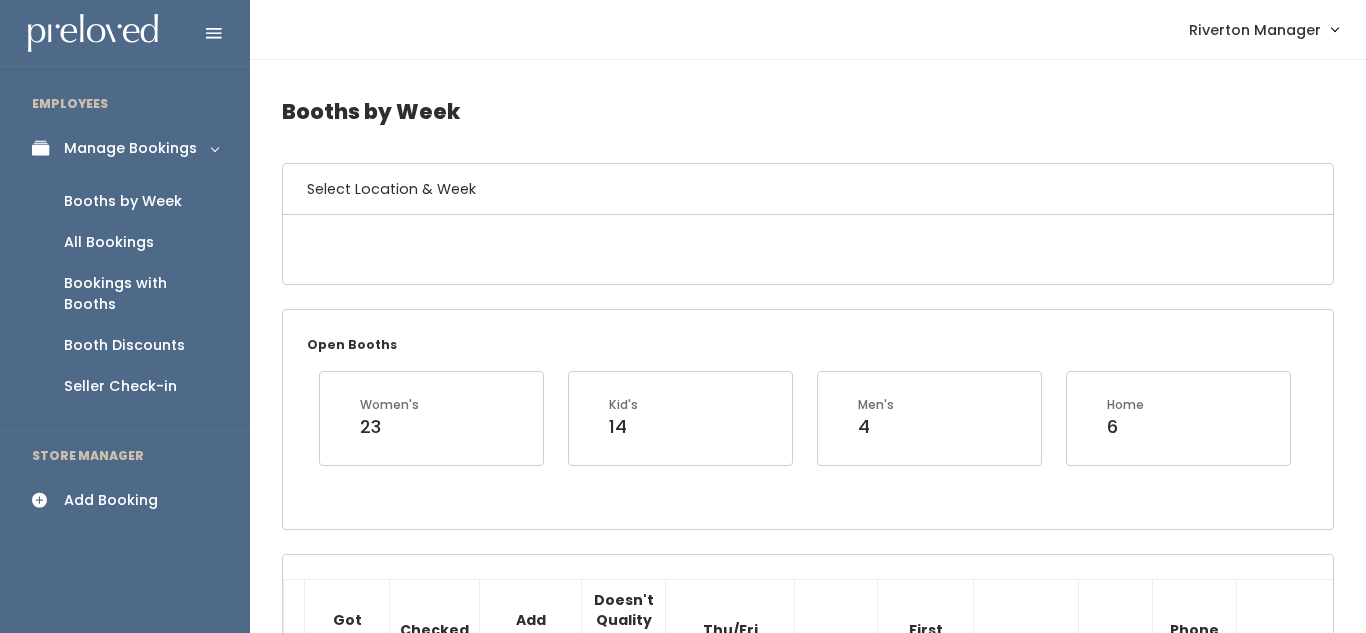 scroll, scrollTop: 0, scrollLeft: 0, axis: both 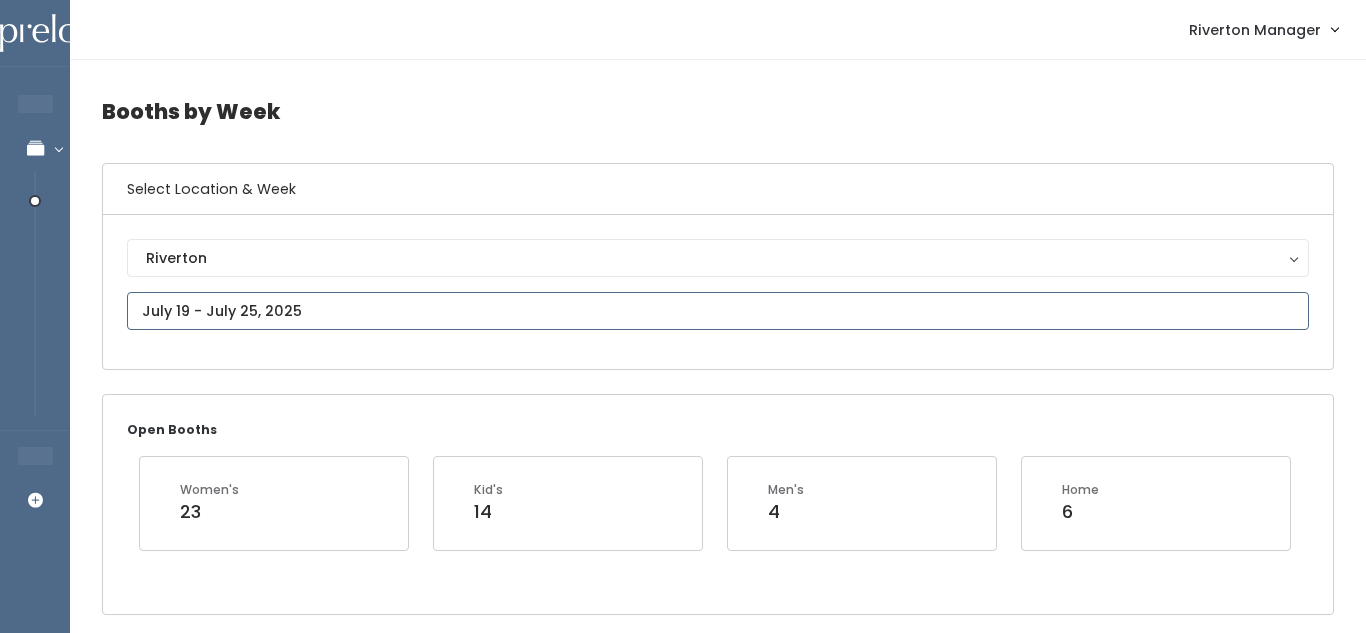 click at bounding box center [718, 311] 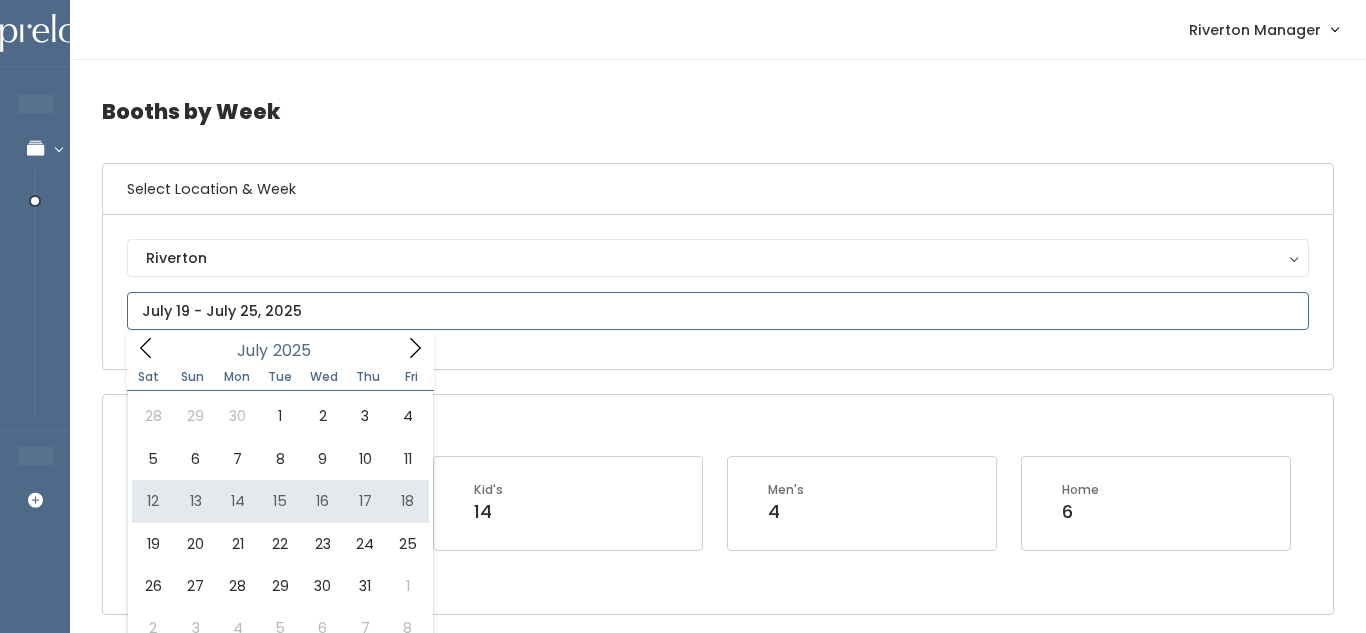 type on "July 12 to July 18" 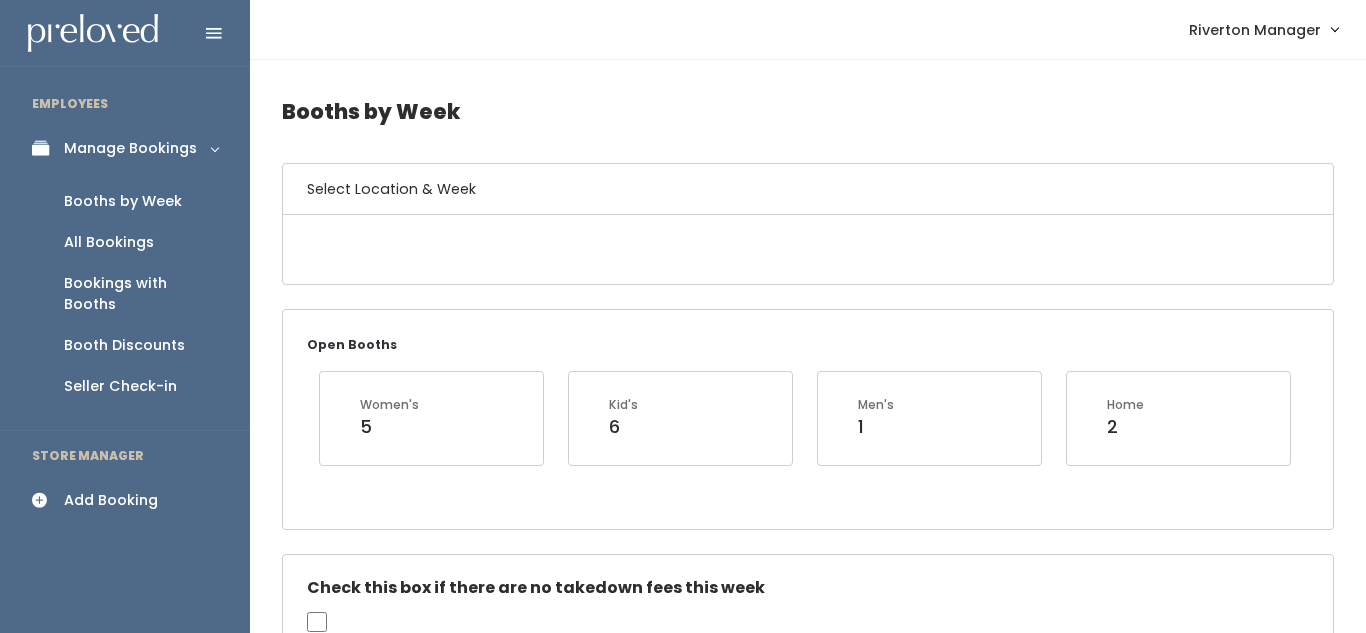 scroll, scrollTop: 0, scrollLeft: 0, axis: both 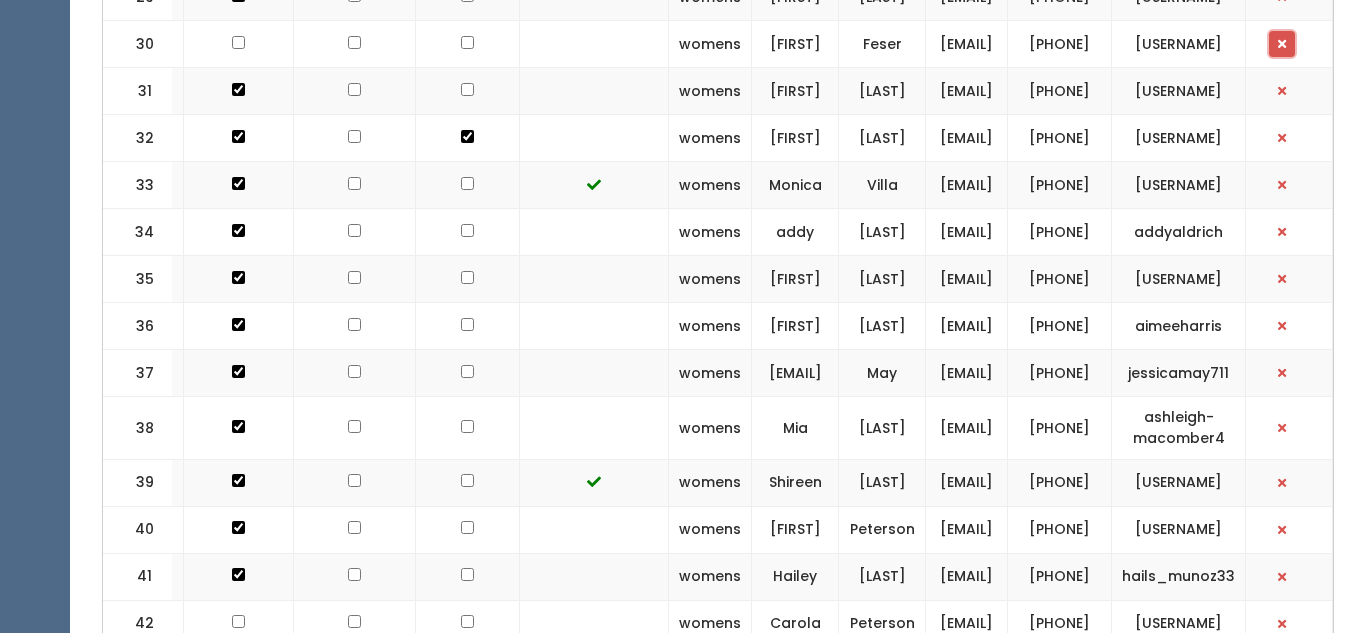 click at bounding box center [1282, 44] 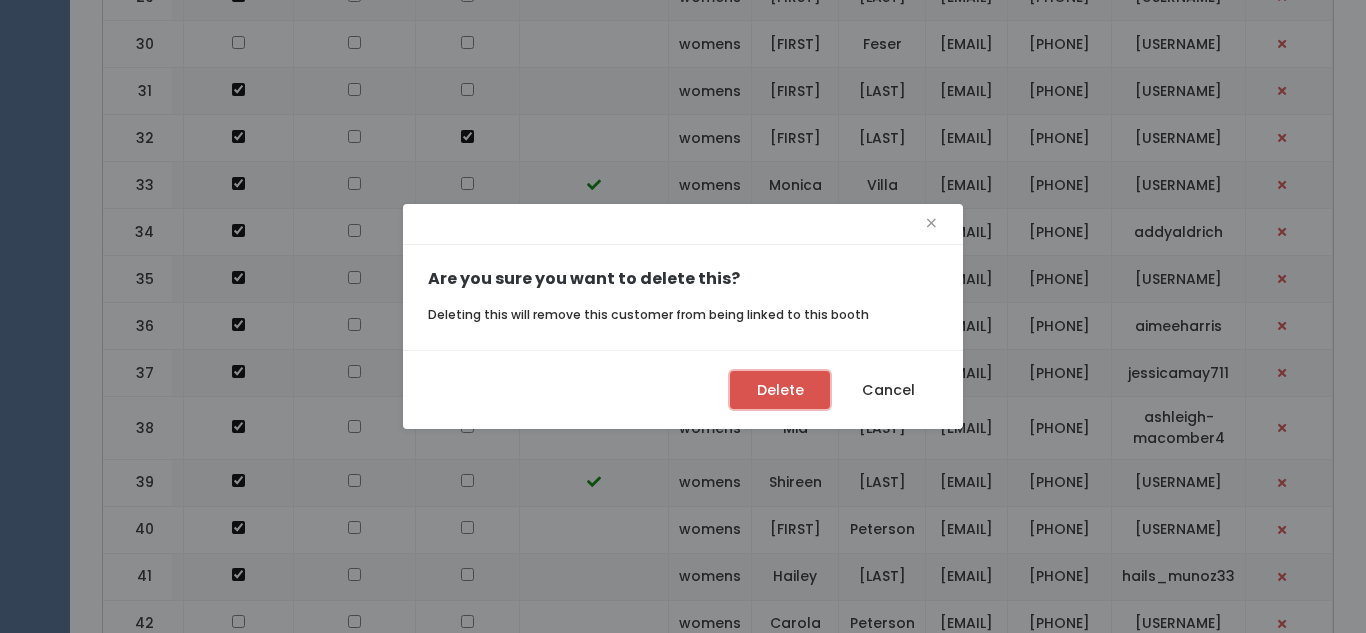 click on "Delete" at bounding box center (780, 390) 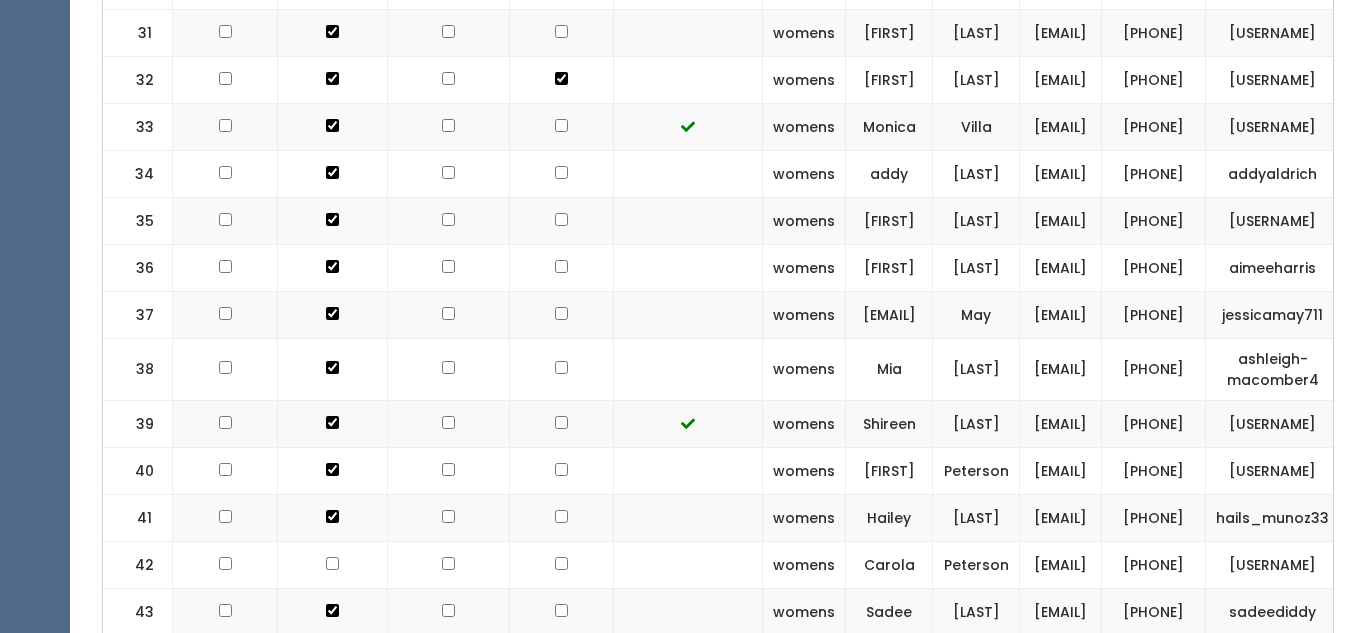scroll, scrollTop: 2260, scrollLeft: 0, axis: vertical 